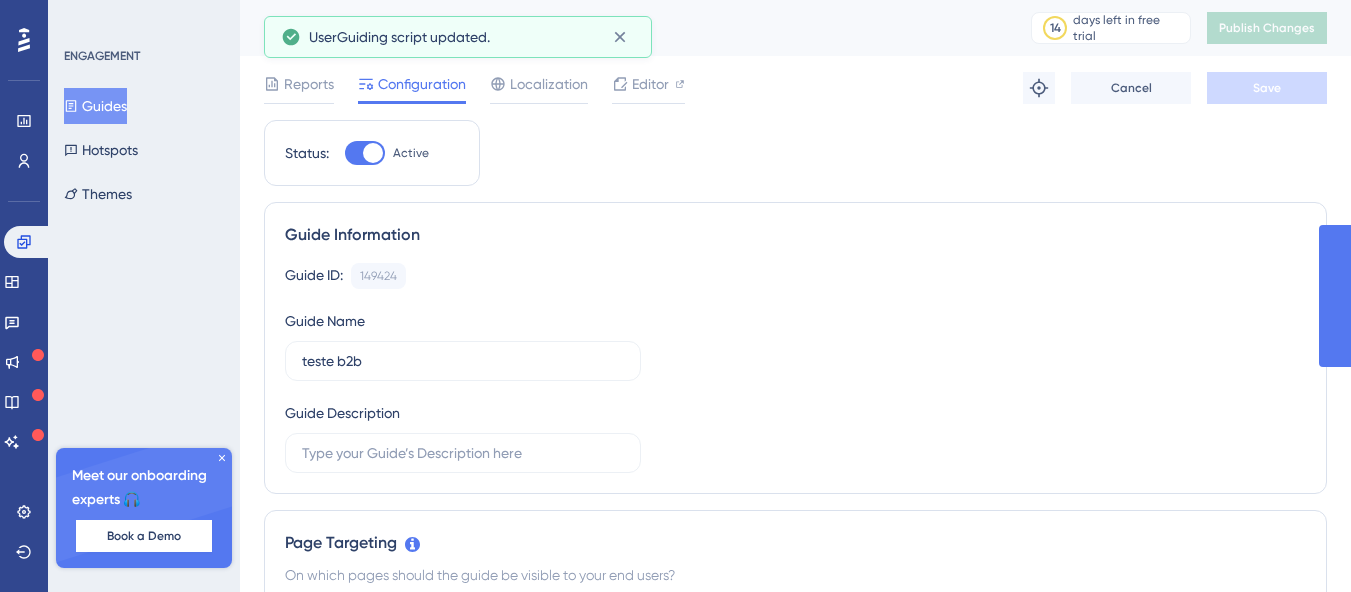 scroll, scrollTop: 0, scrollLeft: 0, axis: both 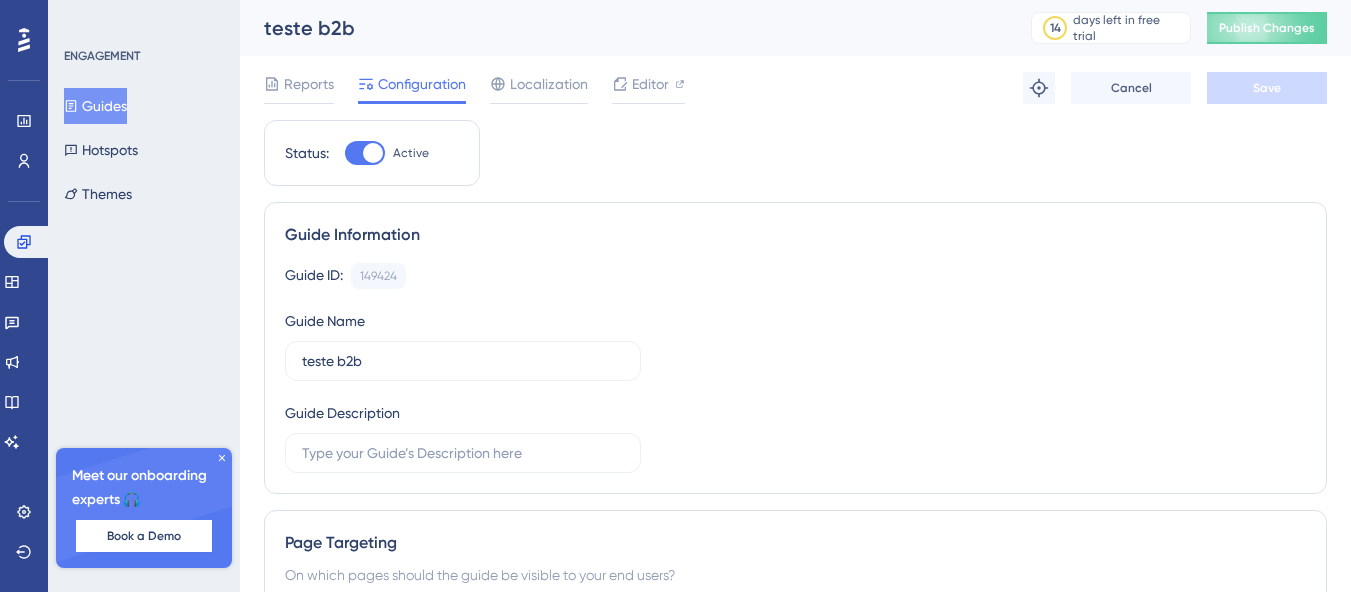 click on "Publish Changes" at bounding box center [1267, 28] 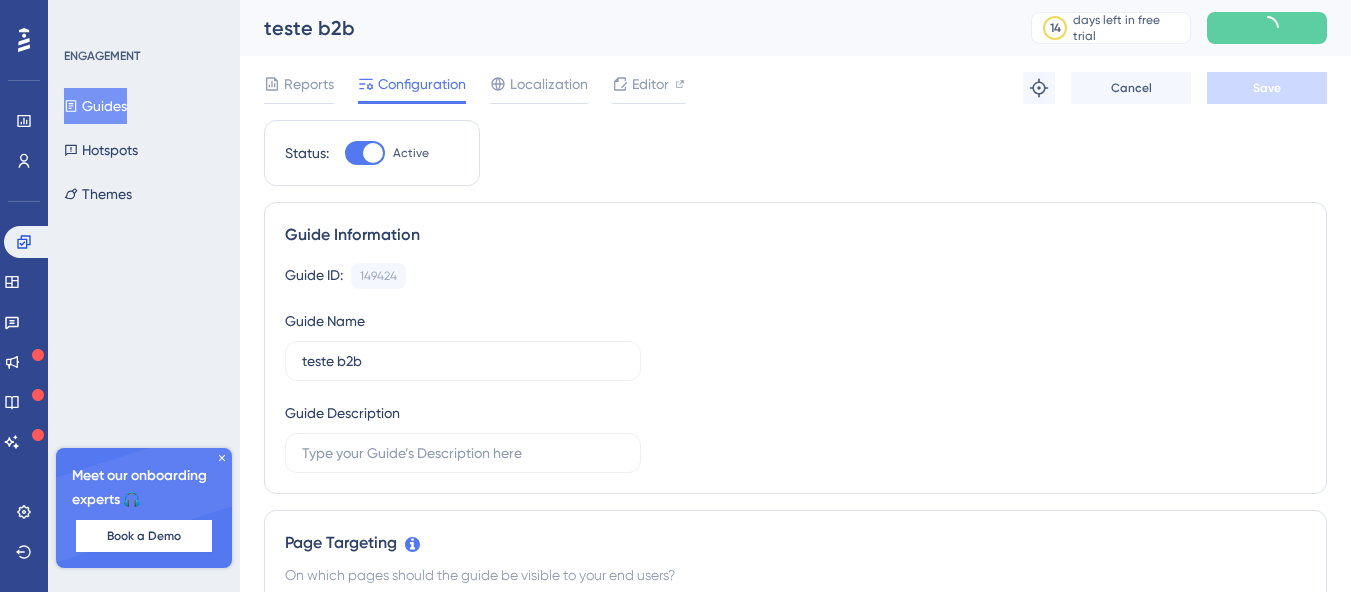 scroll, scrollTop: 0, scrollLeft: 0, axis: both 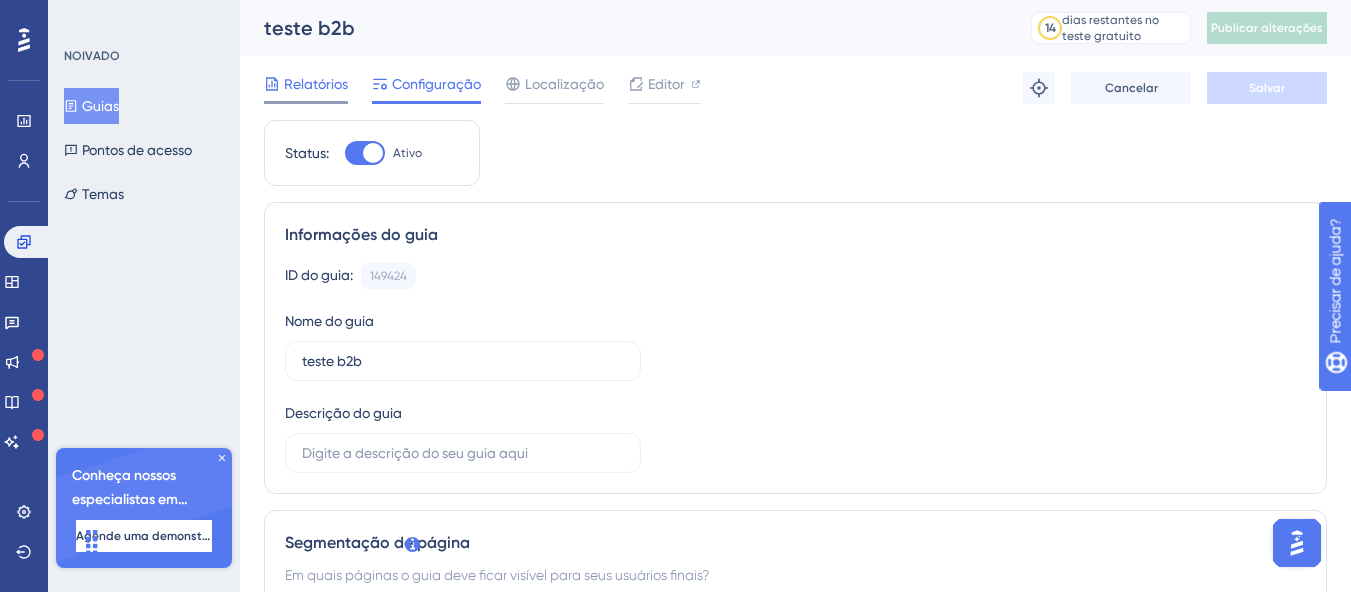 click on "Relatórios" at bounding box center (316, 84) 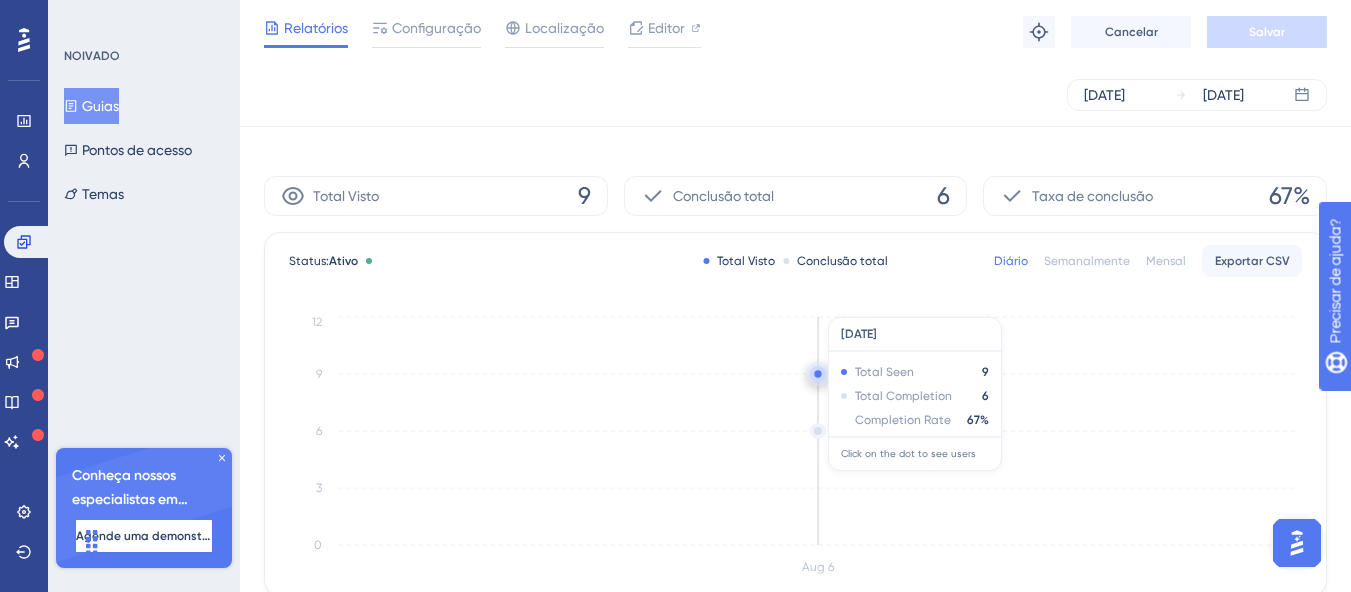 scroll, scrollTop: 200, scrollLeft: 0, axis: vertical 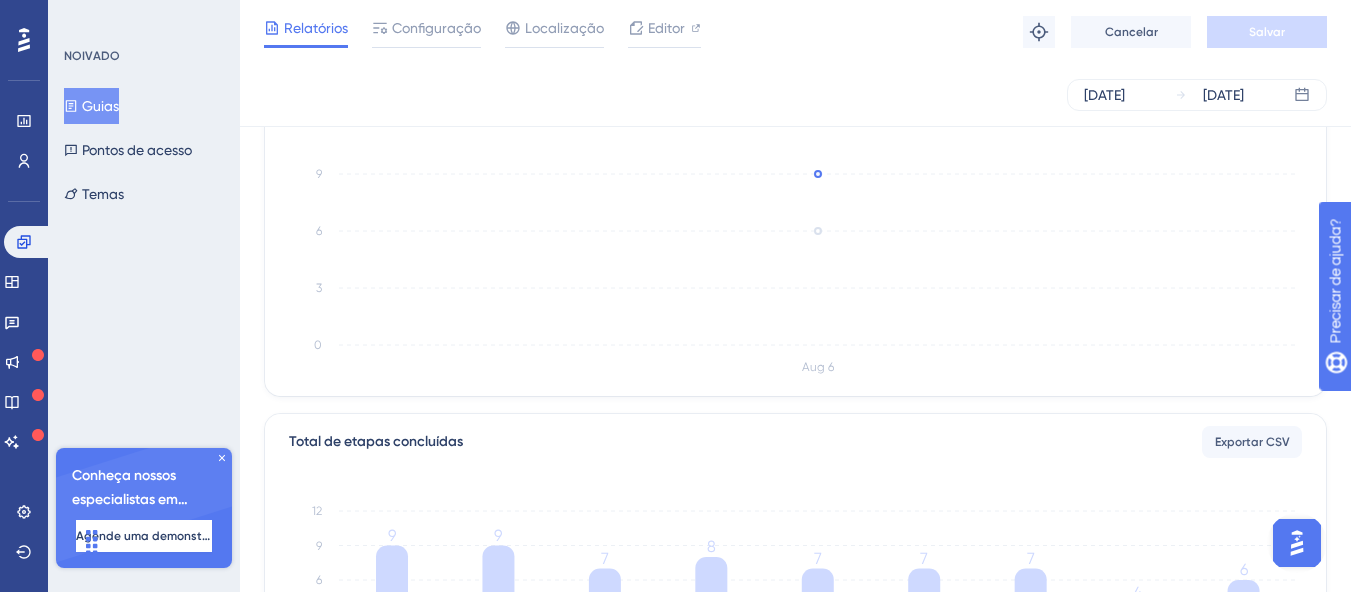 click 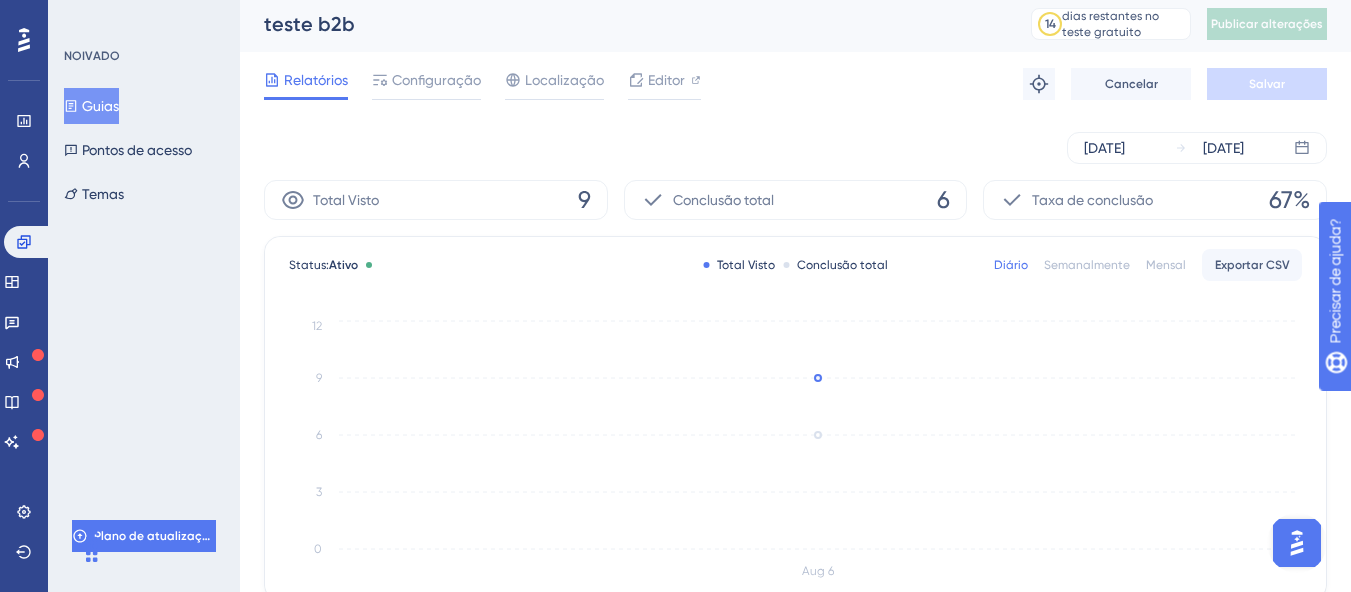 scroll, scrollTop: 0, scrollLeft: 0, axis: both 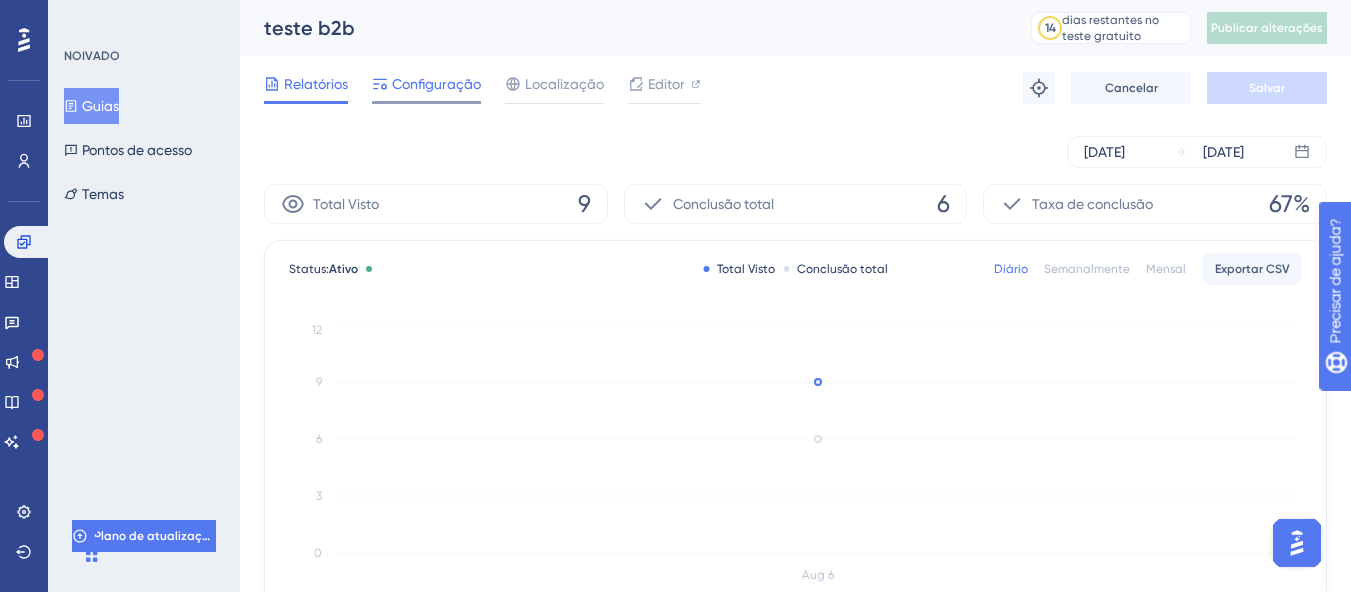 click on "Configuração" at bounding box center (436, 84) 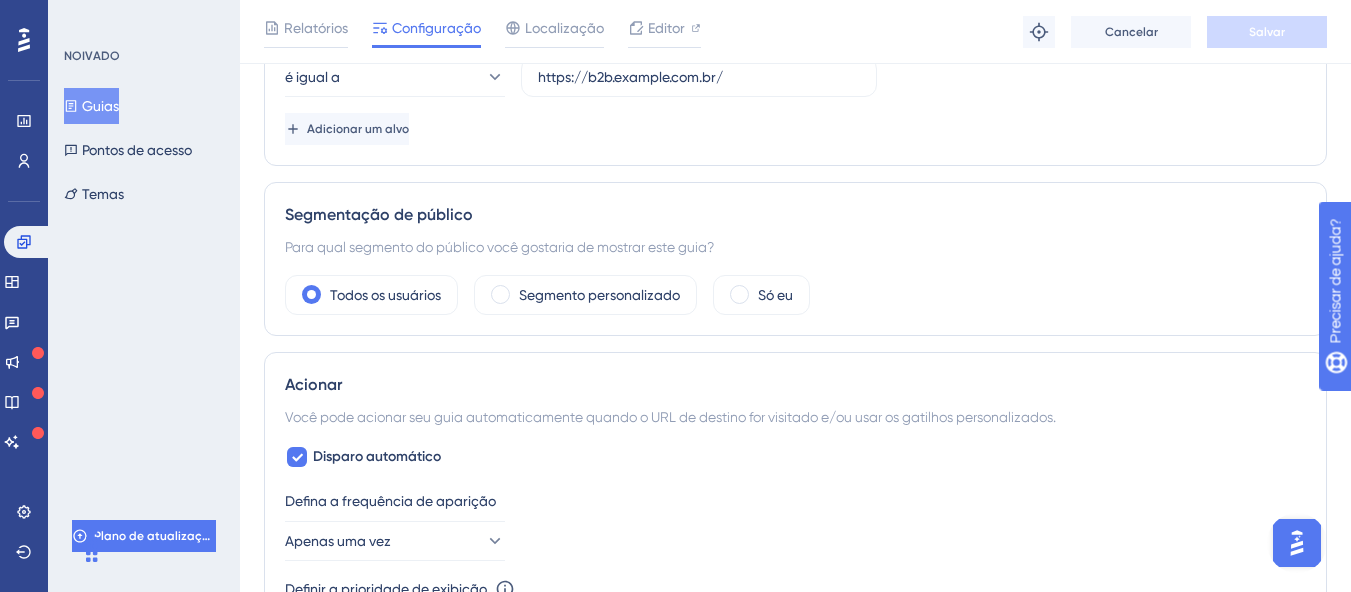 scroll, scrollTop: 600, scrollLeft: 0, axis: vertical 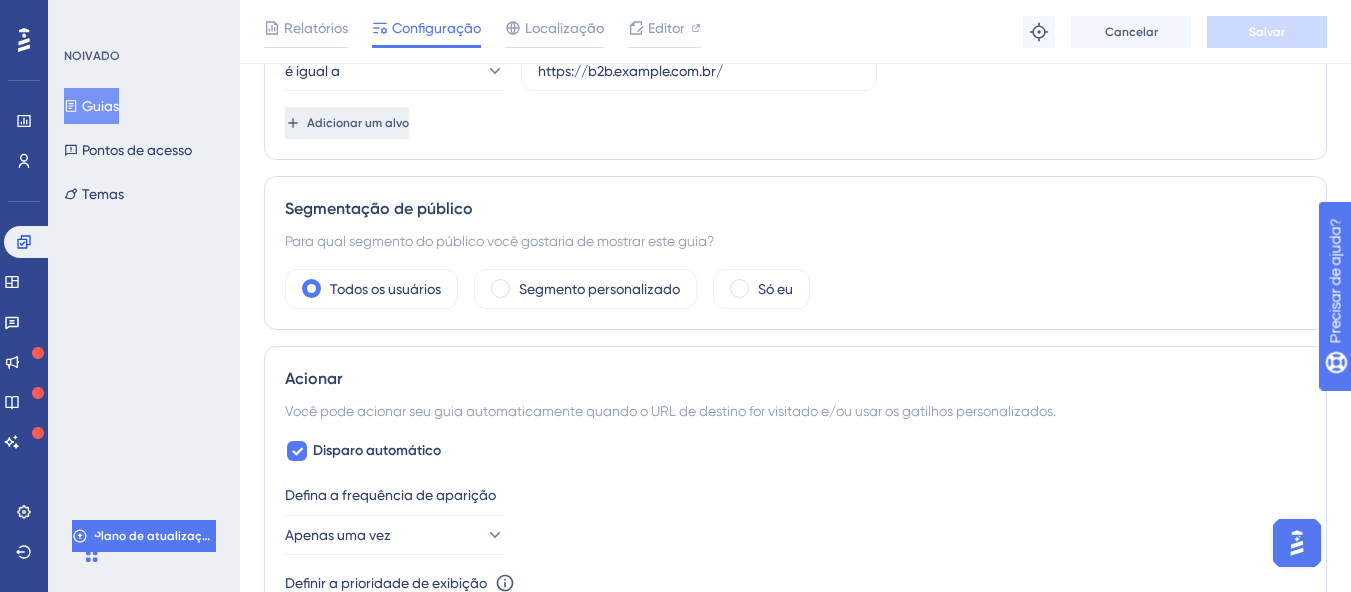 click on "Adicionar um alvo" at bounding box center (358, 123) 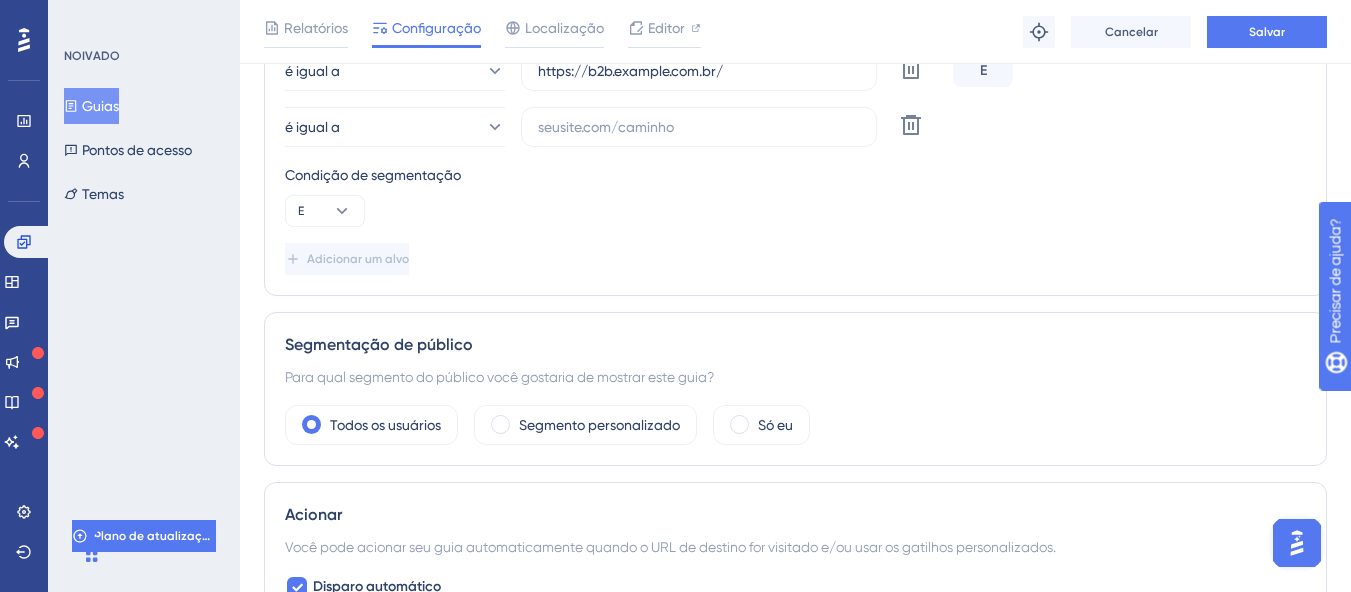 scroll, scrollTop: 400, scrollLeft: 0, axis: vertical 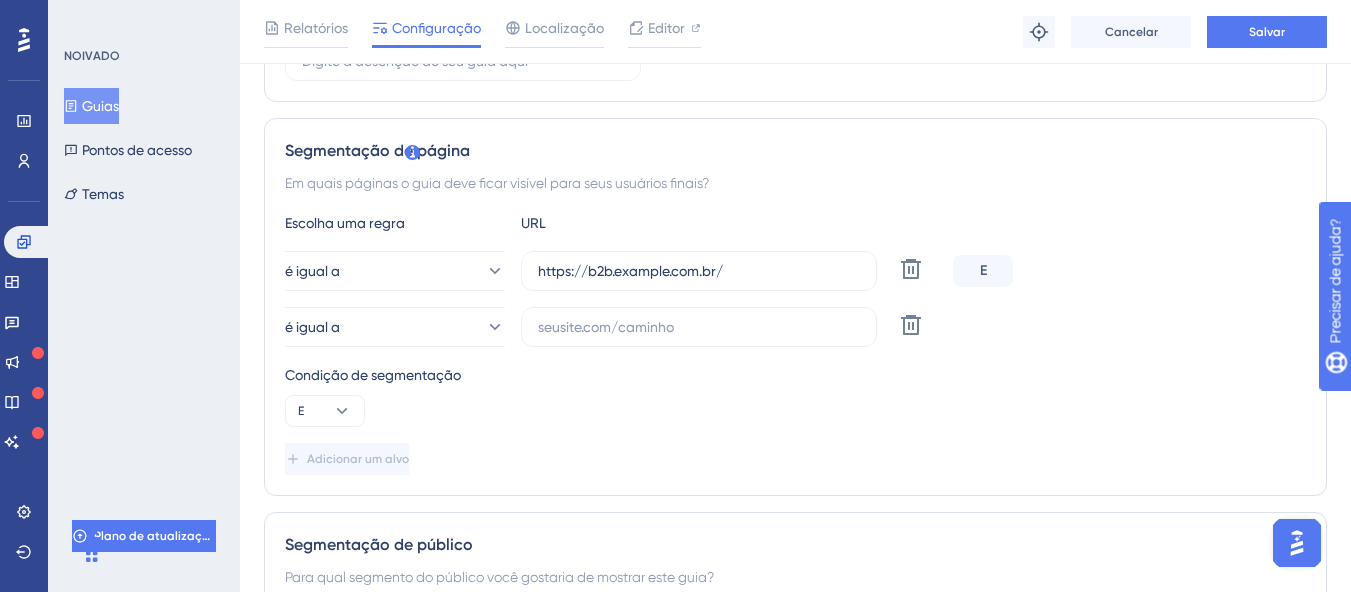 click on "E" at bounding box center (983, 270) 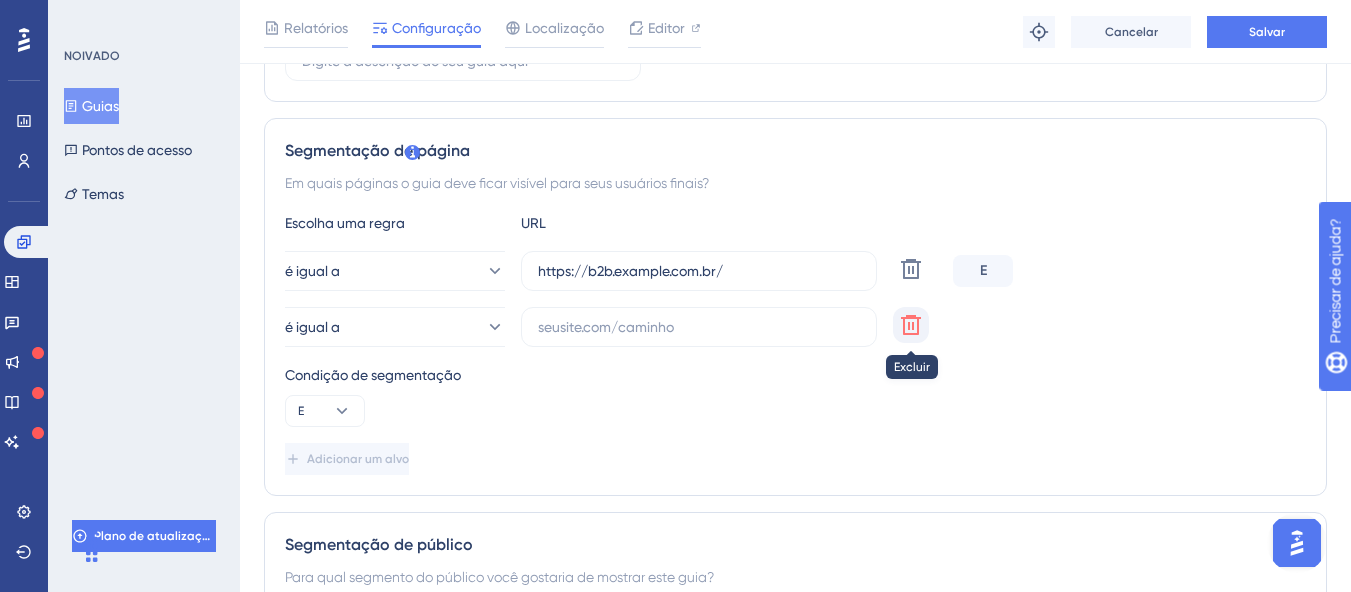 click 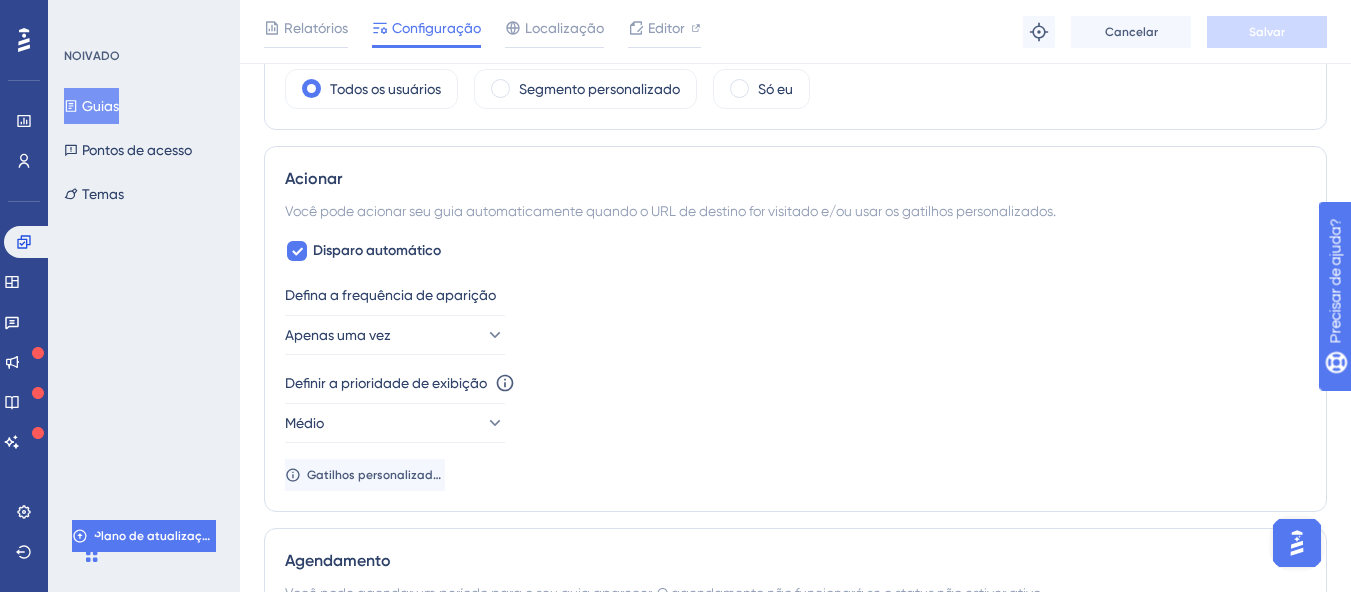scroll, scrollTop: 900, scrollLeft: 0, axis: vertical 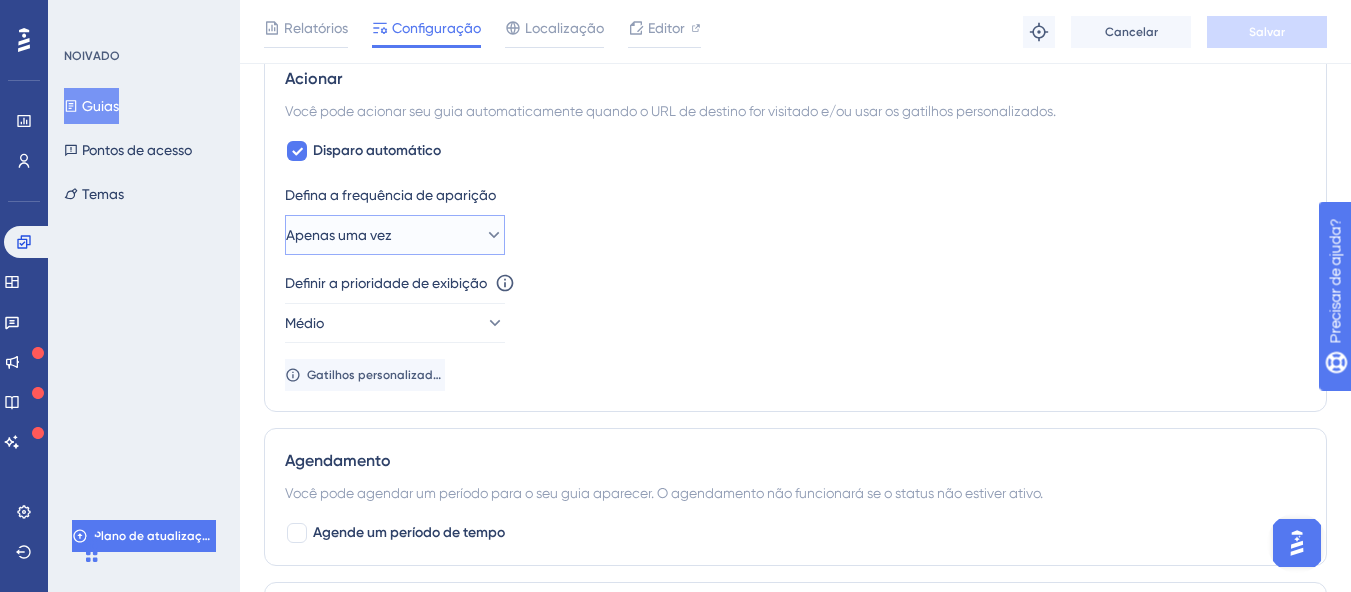 click 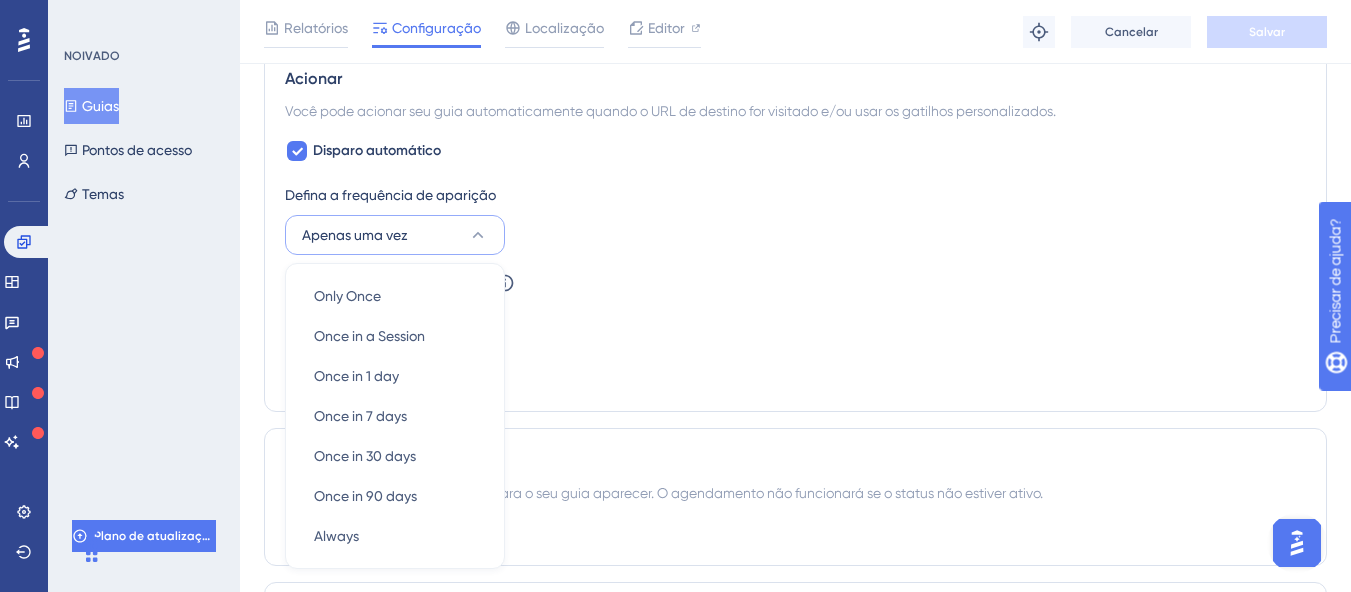 scroll, scrollTop: 1008, scrollLeft: 0, axis: vertical 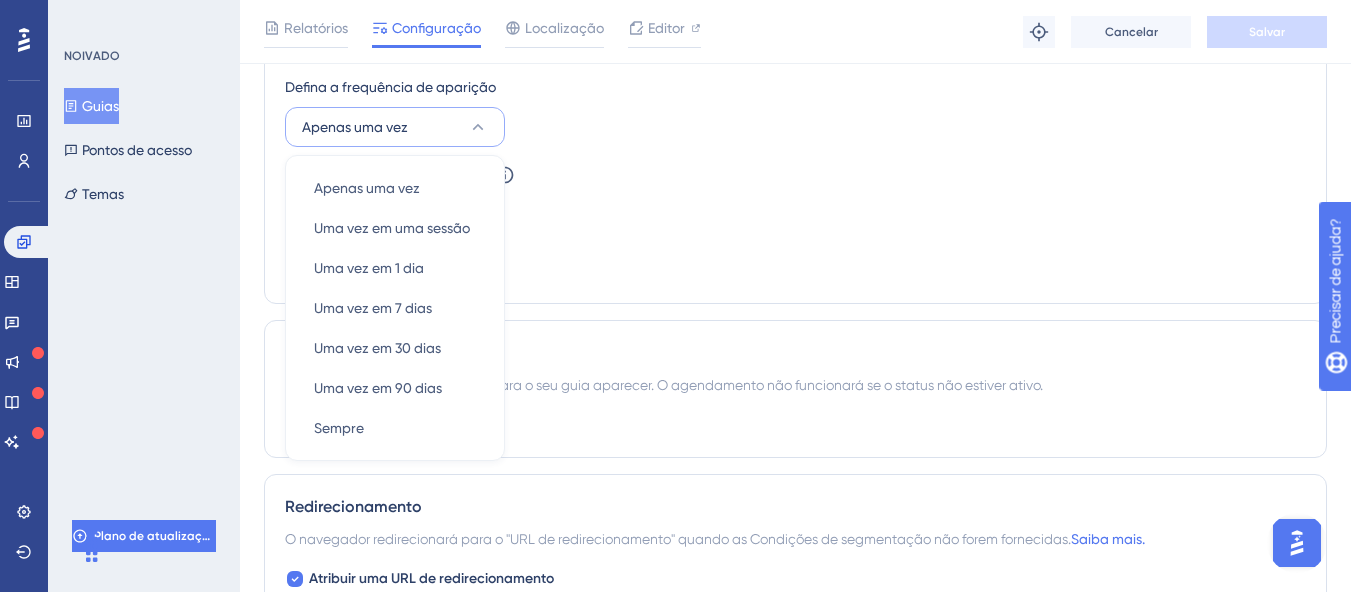 click on "Defina a frequência de aparição Apenas uma vez Apenas uma vez Apenas uma vez Uma vez em uma sessão Uma vez em uma sessão Uma vez em 1 dia Uma vez em 1 dia Uma vez em 7 dias Uma vez em 7 dias Uma vez em 30 dias Uma vez em 30 dias Uma vez em 90 dias Uma vez em 90 dias Sempre Sempre Definir a prioridade de exibição Esta opção definirá a prioridade de exibição entre materiais disparados automaticamente em casos de conflitos entre vários materiais Médio Gatilhos personalizados" at bounding box center (795, 179) 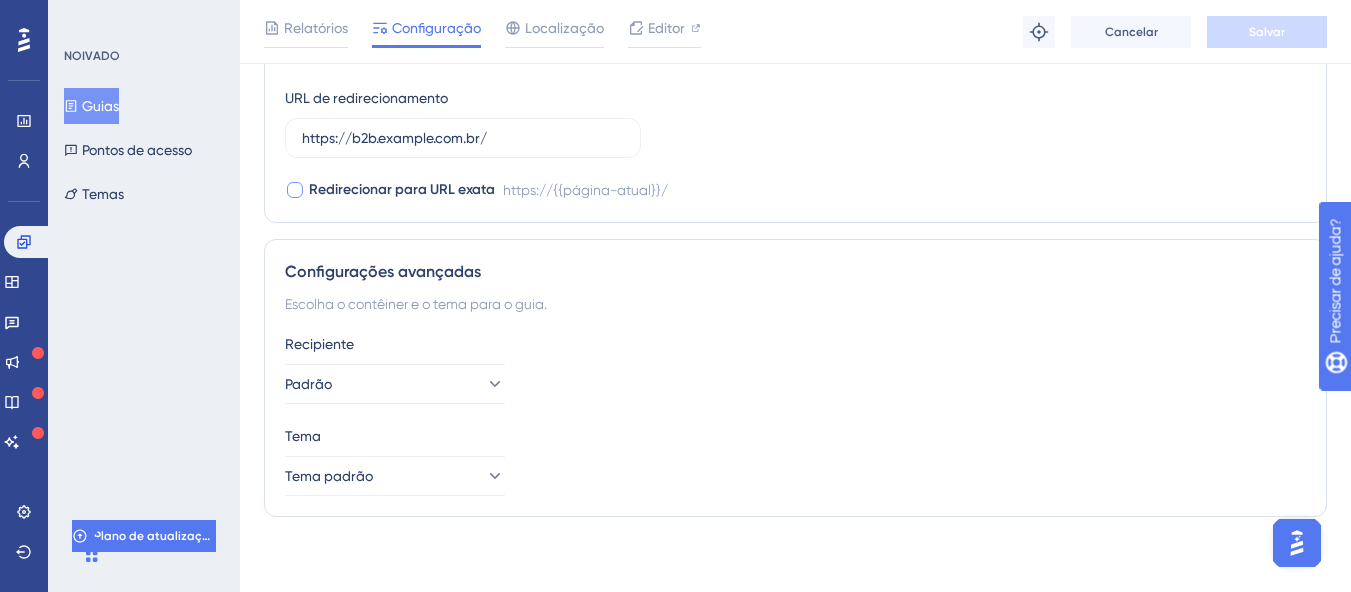 scroll, scrollTop: 1538, scrollLeft: 0, axis: vertical 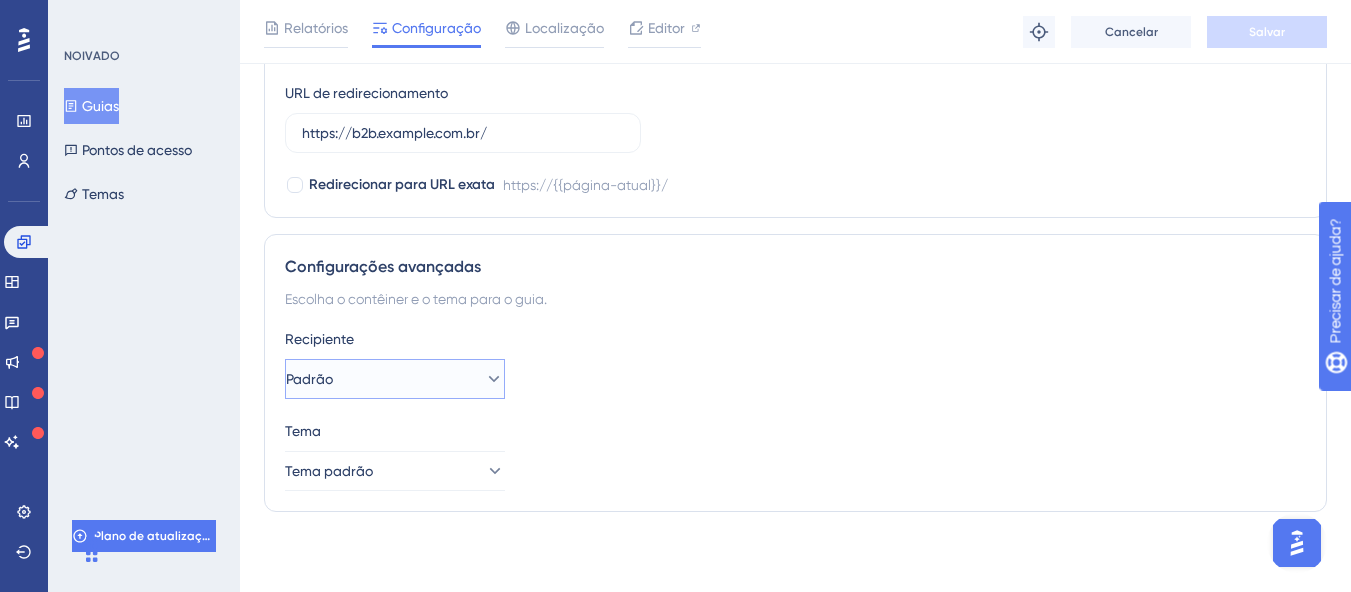 click on "Padrão" at bounding box center [395, 379] 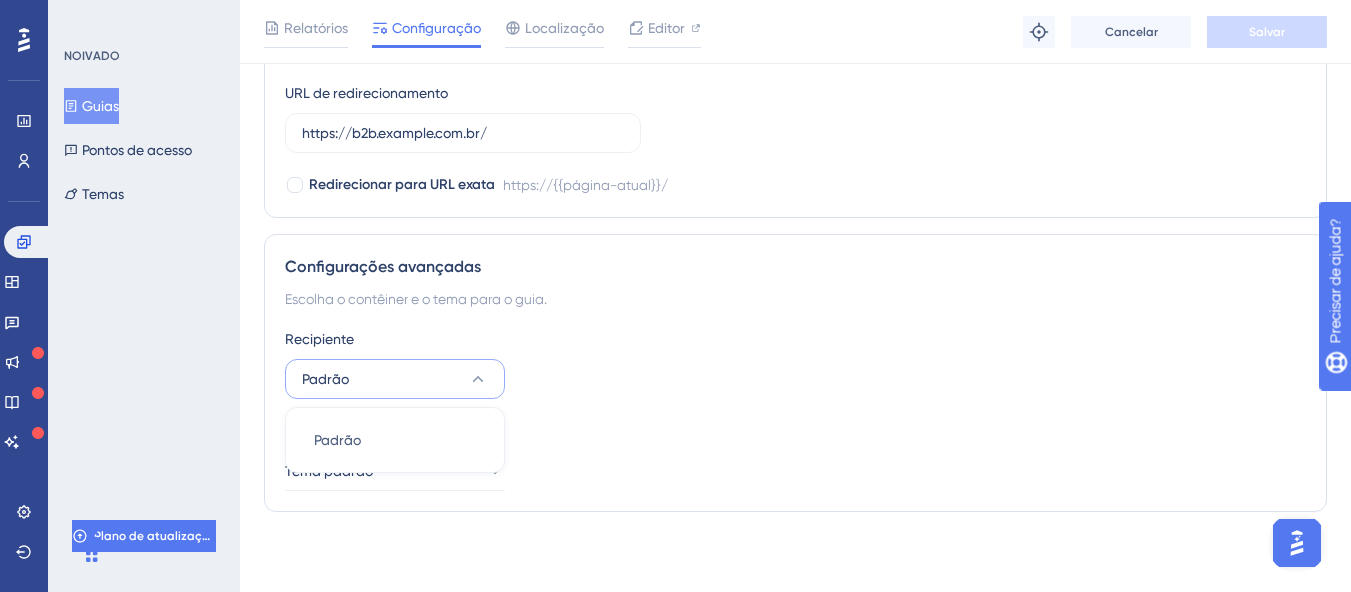 click on "Recipiente Padrão Padrão Padrão" at bounding box center (795, 363) 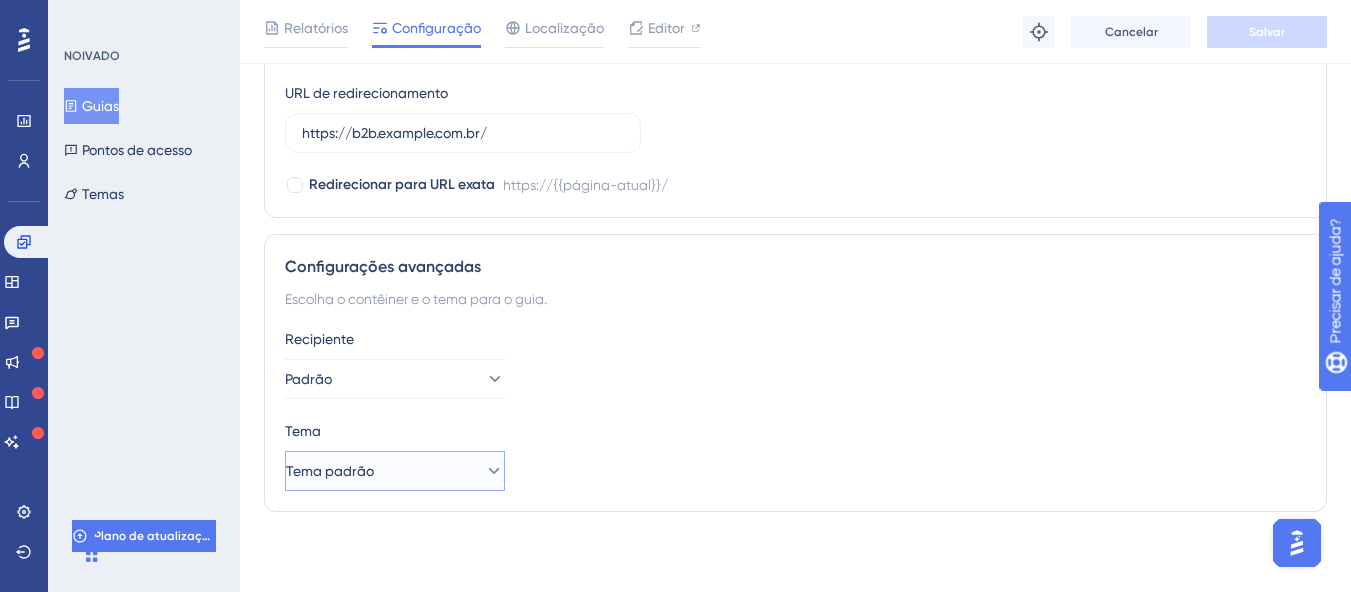 click on "Tema padrão" at bounding box center (395, 471) 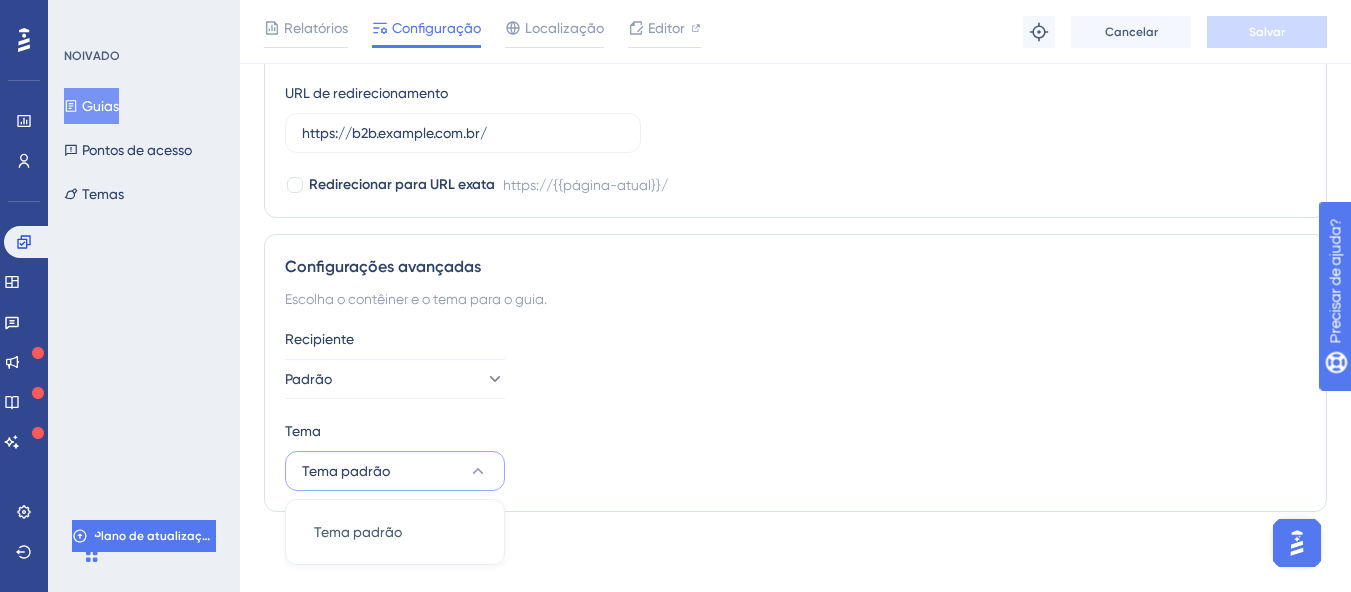 click on "Recipiente Padrão Tema Tema padrão Tema padrão Tema padrão" at bounding box center (795, 409) 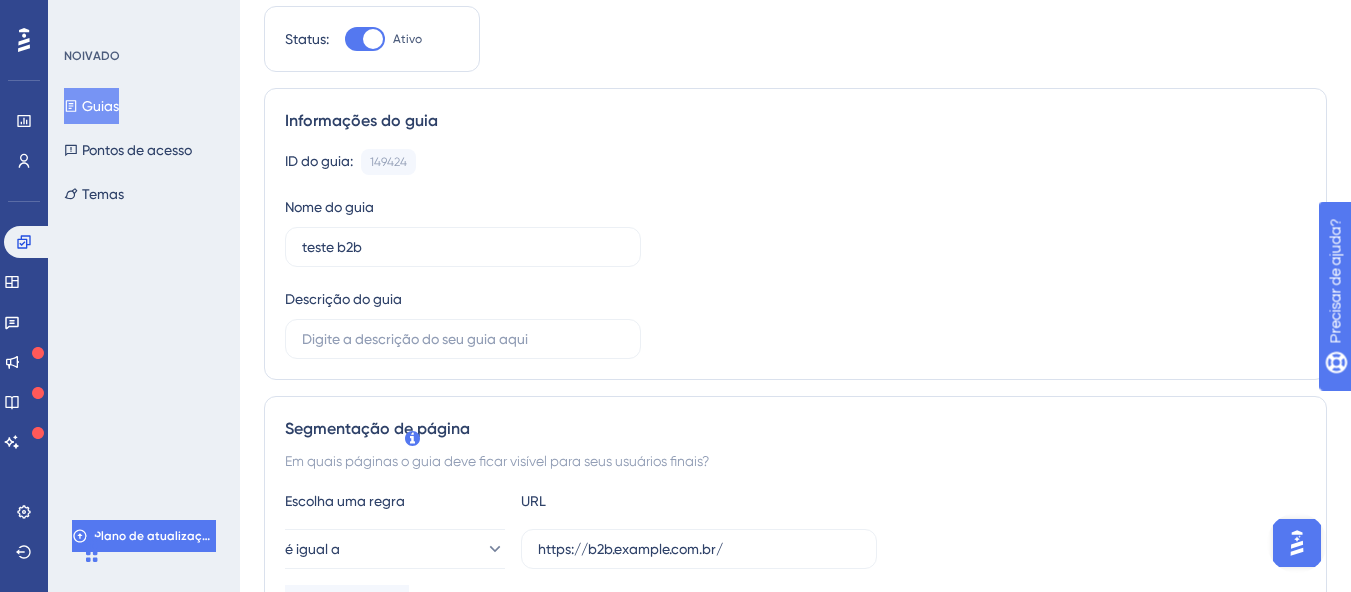 scroll, scrollTop: 0, scrollLeft: 0, axis: both 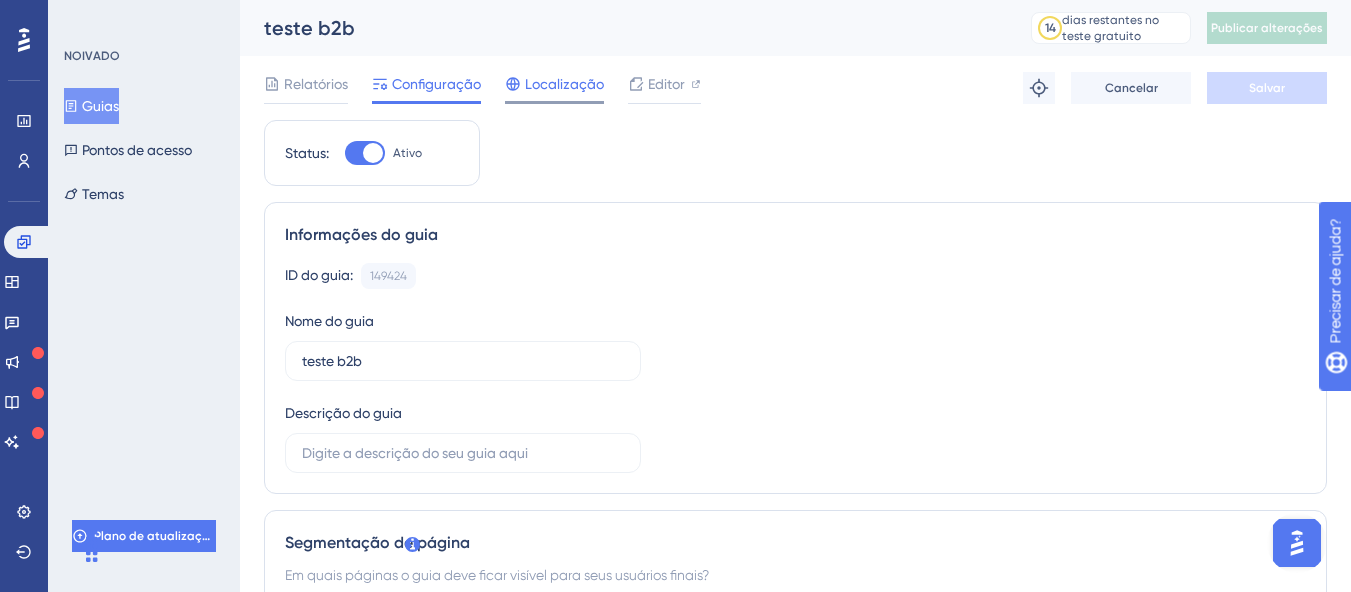 click on "Localização" at bounding box center [564, 84] 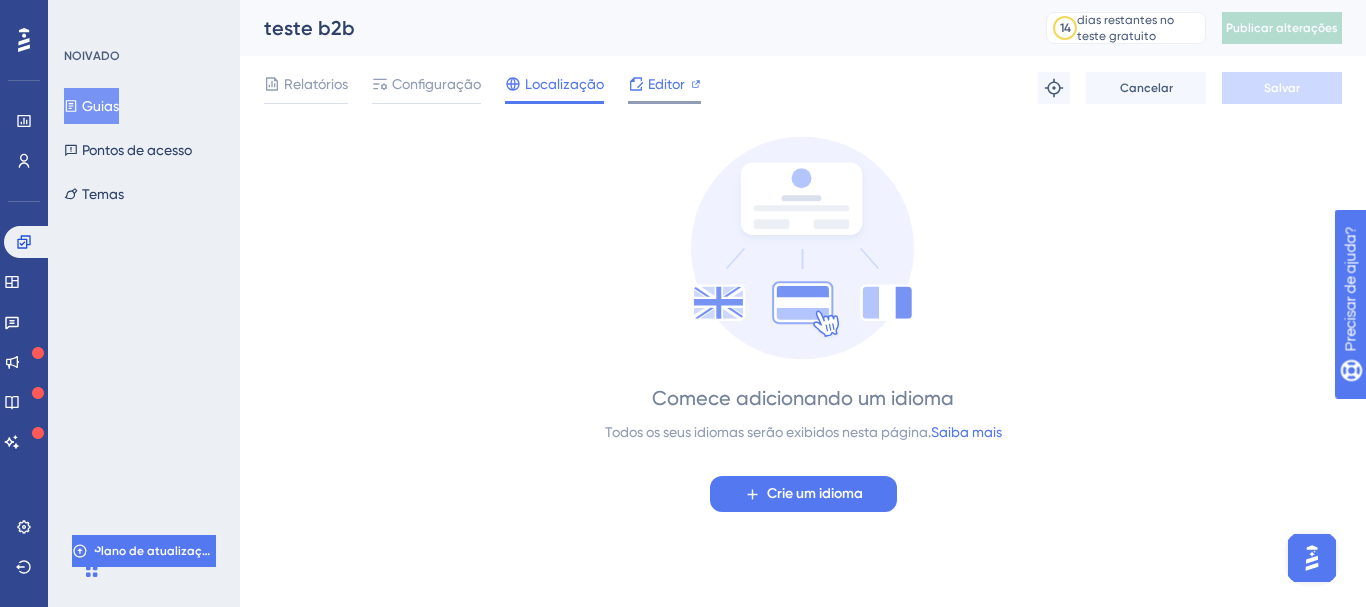 click on "Editor" at bounding box center (664, 84) 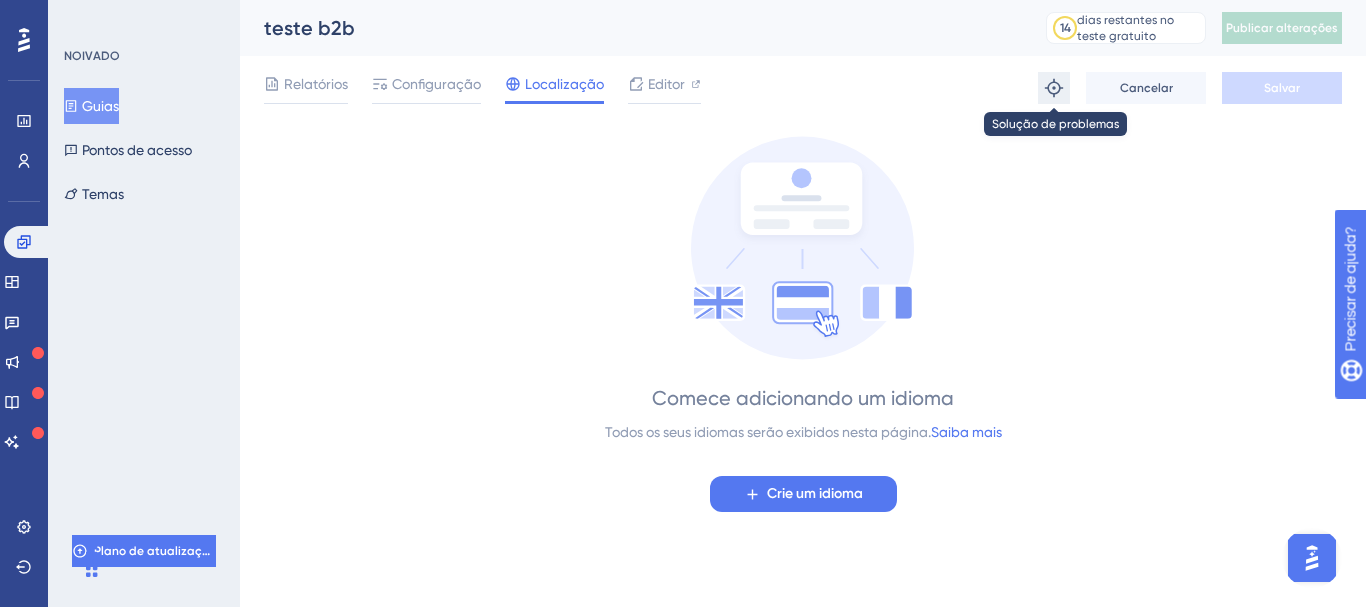 click 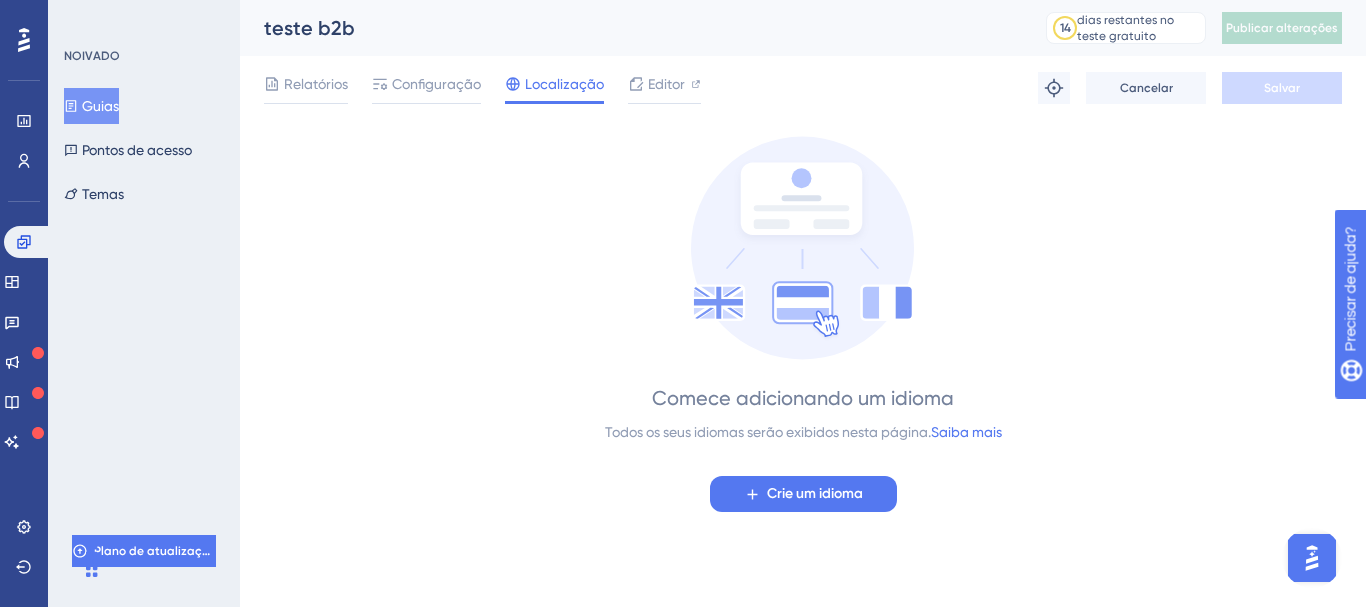 click on "Relatórios Configuração Localização Editor" at bounding box center (482, 88) 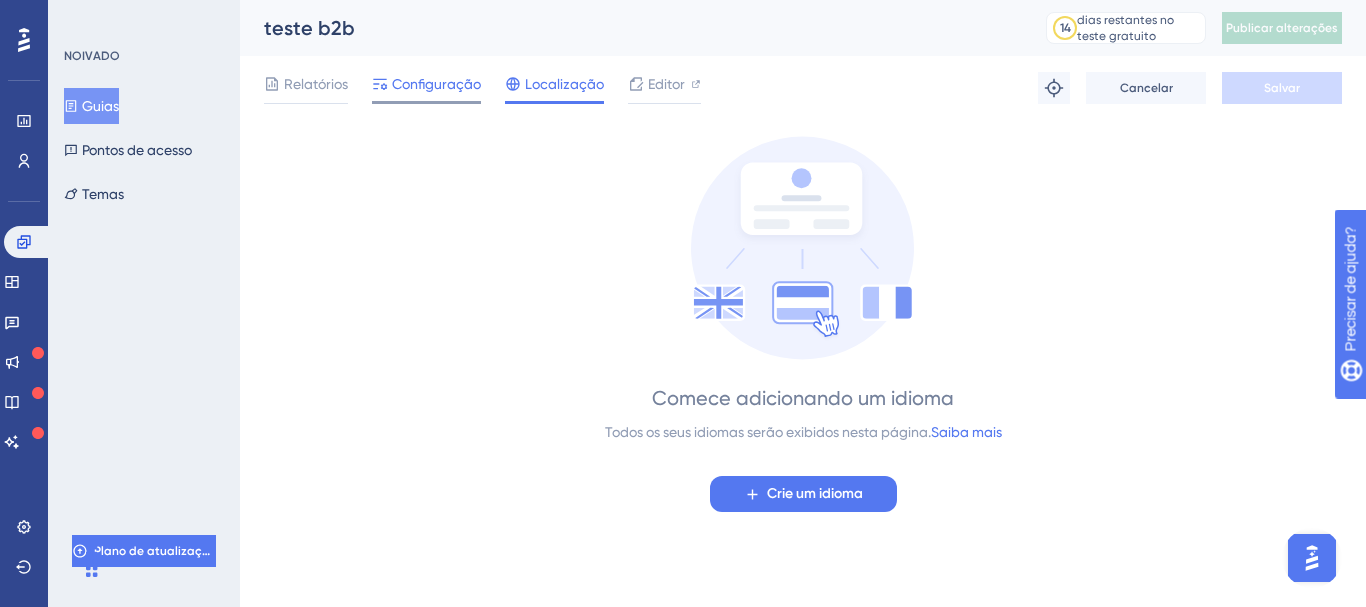 click on "Configuração" at bounding box center (436, 84) 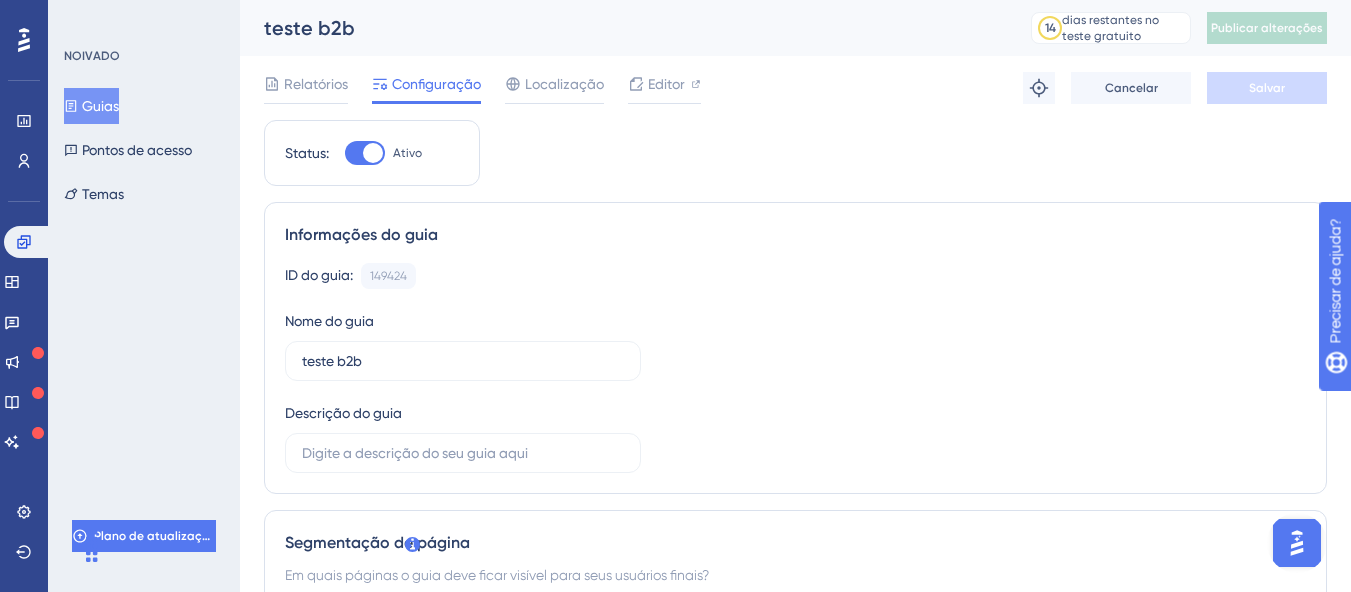 click on "Relatórios Configuração Localização Editor Solução de problemas Cancelar Salvar" at bounding box center (795, 88) 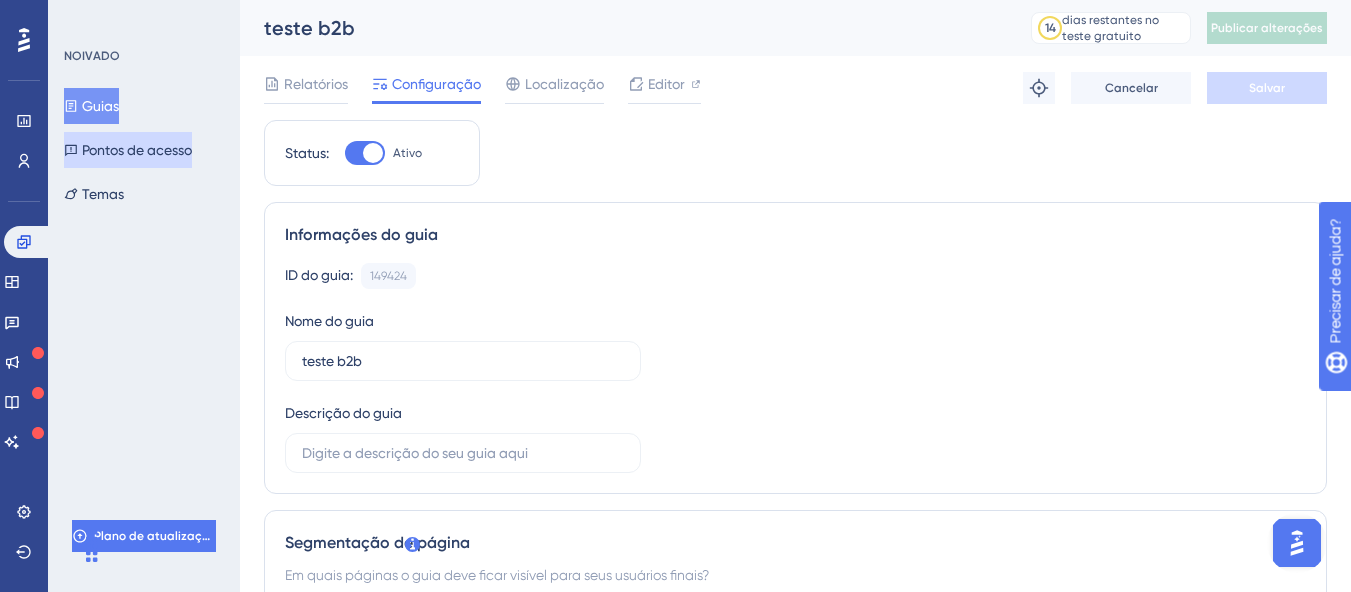 click on "Pontos de acesso" at bounding box center [137, 150] 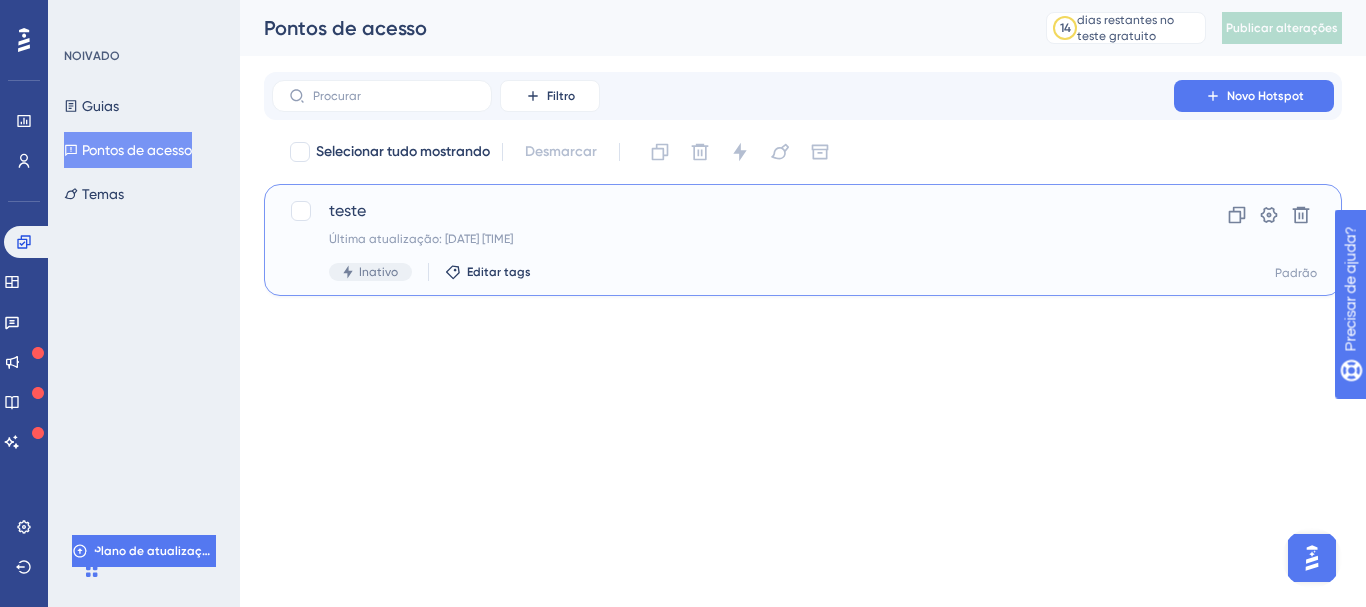 click on "teste" at bounding box center [723, 211] 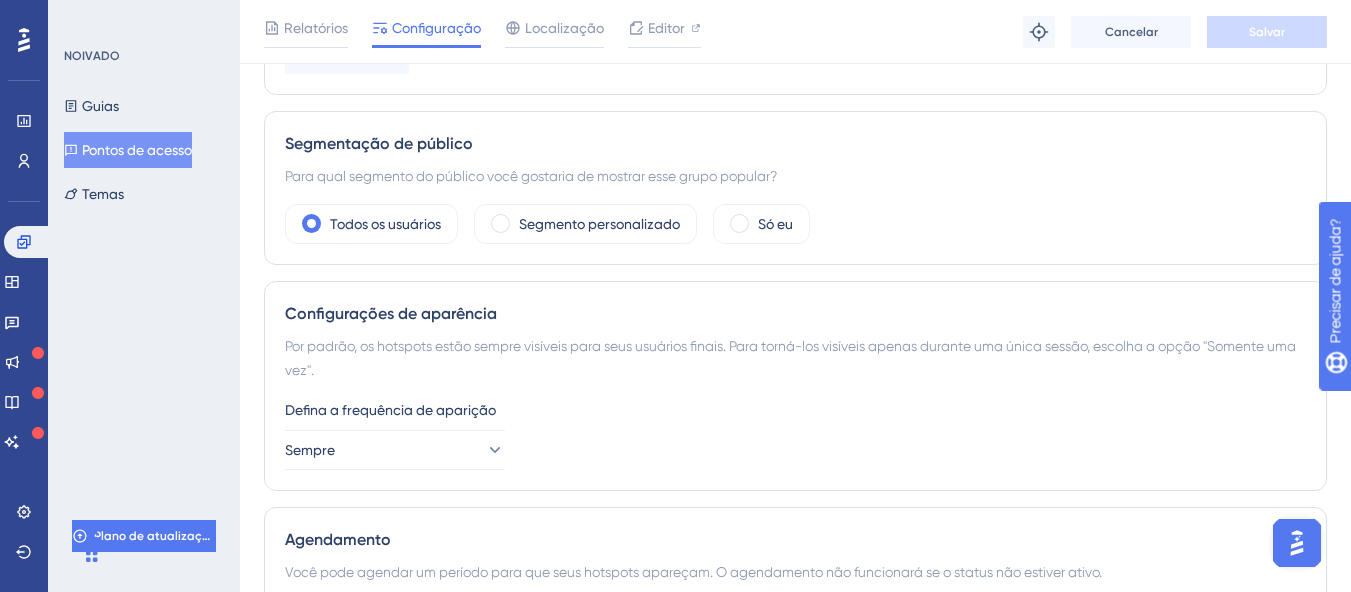 scroll, scrollTop: 700, scrollLeft: 0, axis: vertical 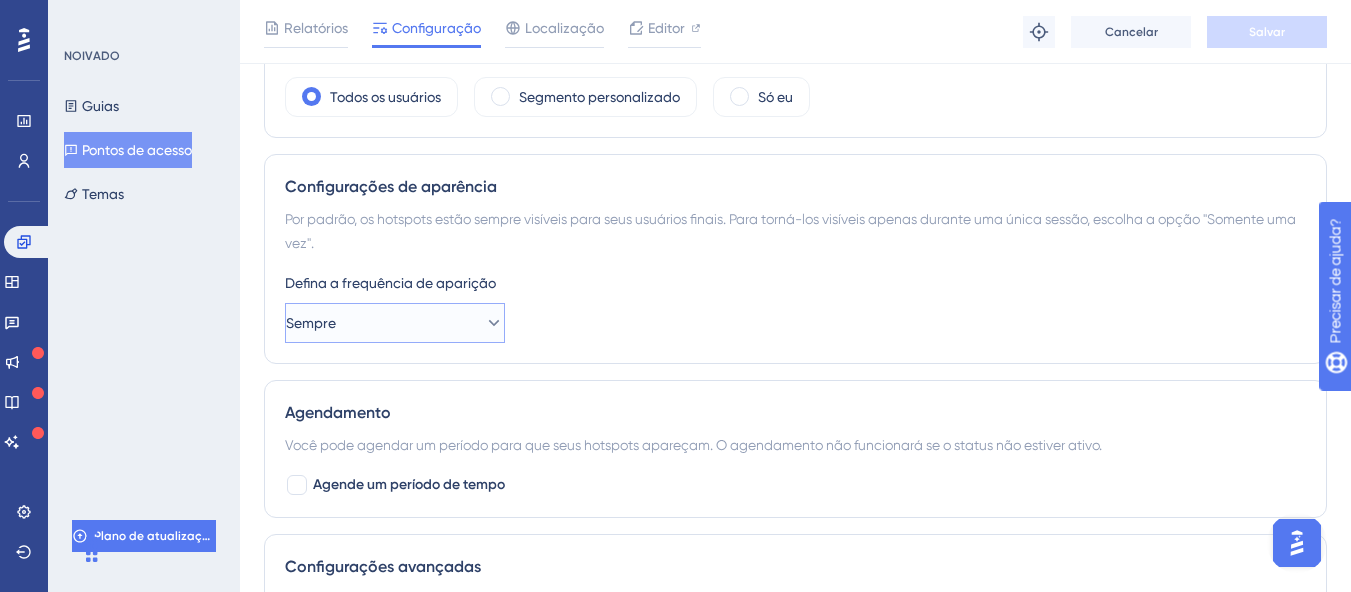 click on "Sempre" at bounding box center [395, 323] 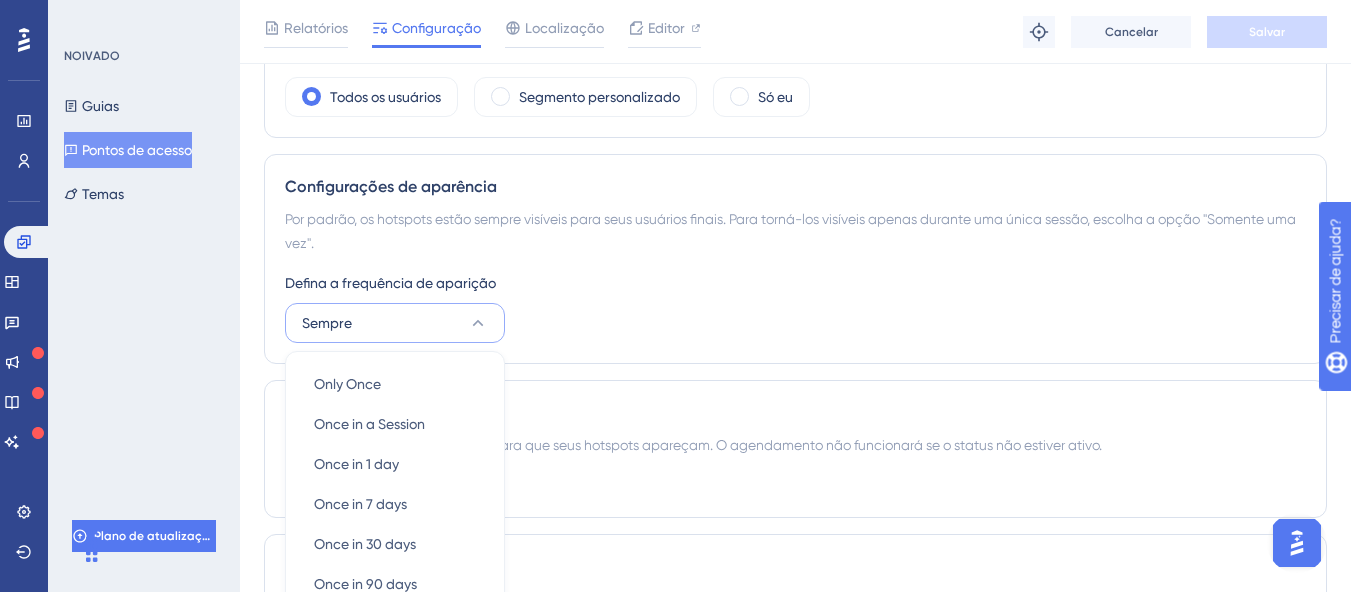 scroll, scrollTop: 906, scrollLeft: 0, axis: vertical 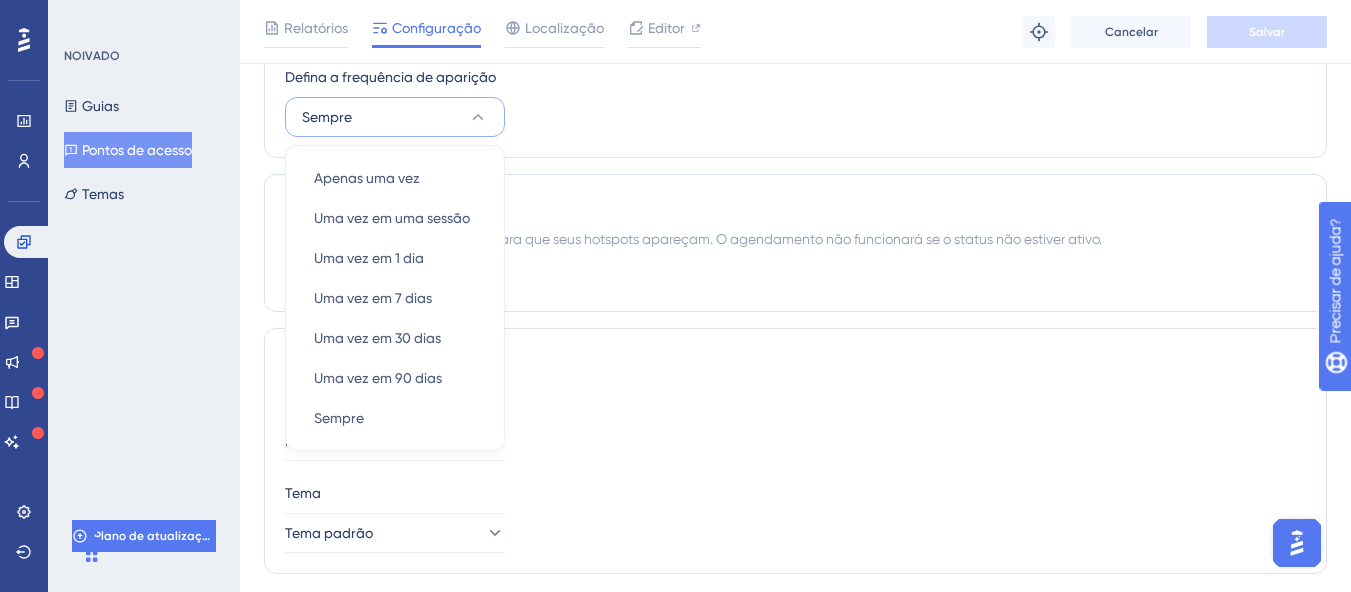 click on "Configurações de aparência Por padrão, os hotspots estão sempre visíveis para seus usuários finais. Para torná-los visíveis apenas durante uma única sessão, escolha a opção "Somente uma vez". Defina a frequência de aparição Sempre Apenas uma vez Apenas uma vez Uma vez em uma sessão Uma vez em uma sessão Uma vez em 1 dia Uma vez em 1 dia Uma vez em 7 dias Uma vez em 7 dias Uma vez em 30 dias Uma vez em 30 dias Uma vez em 90 dias Uma vez em 90 dias Sempre Sempre" at bounding box center [795, 53] 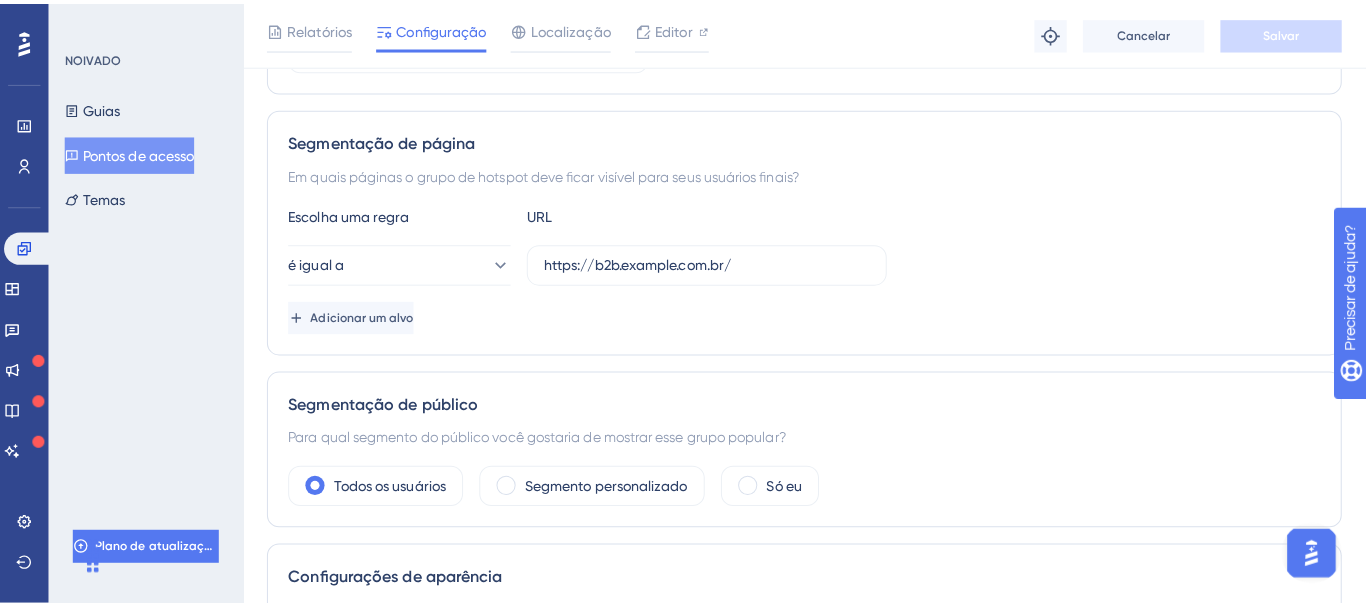 scroll, scrollTop: 0, scrollLeft: 0, axis: both 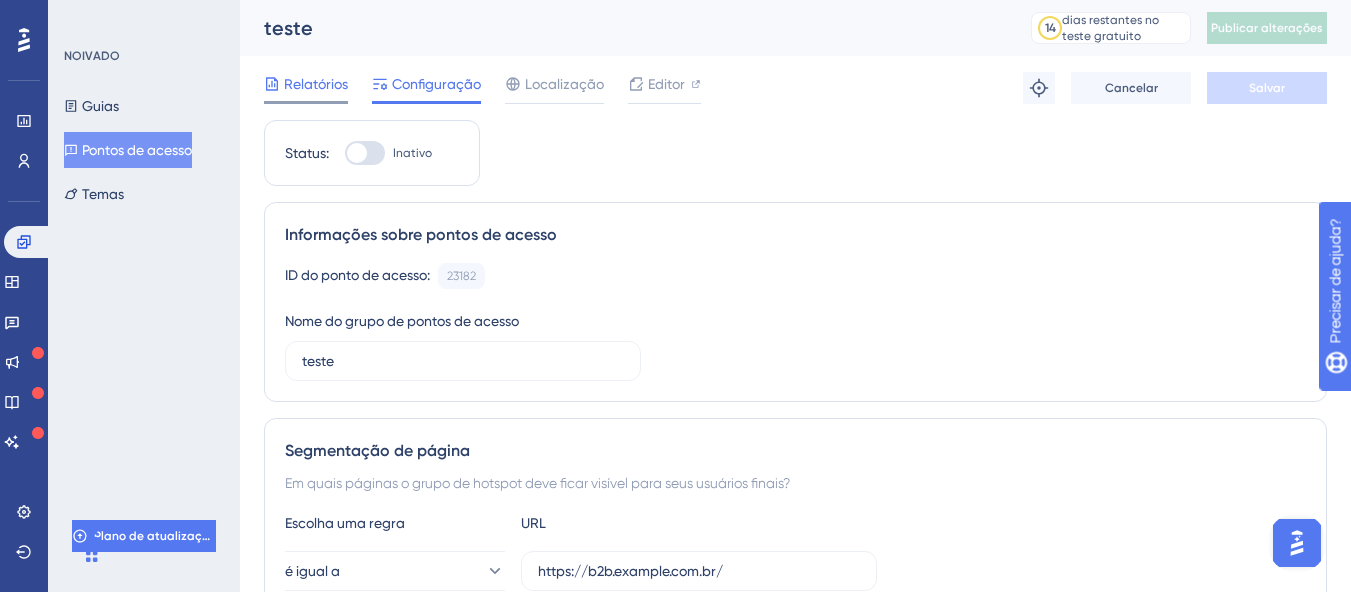 click on "Relatórios" at bounding box center [316, 84] 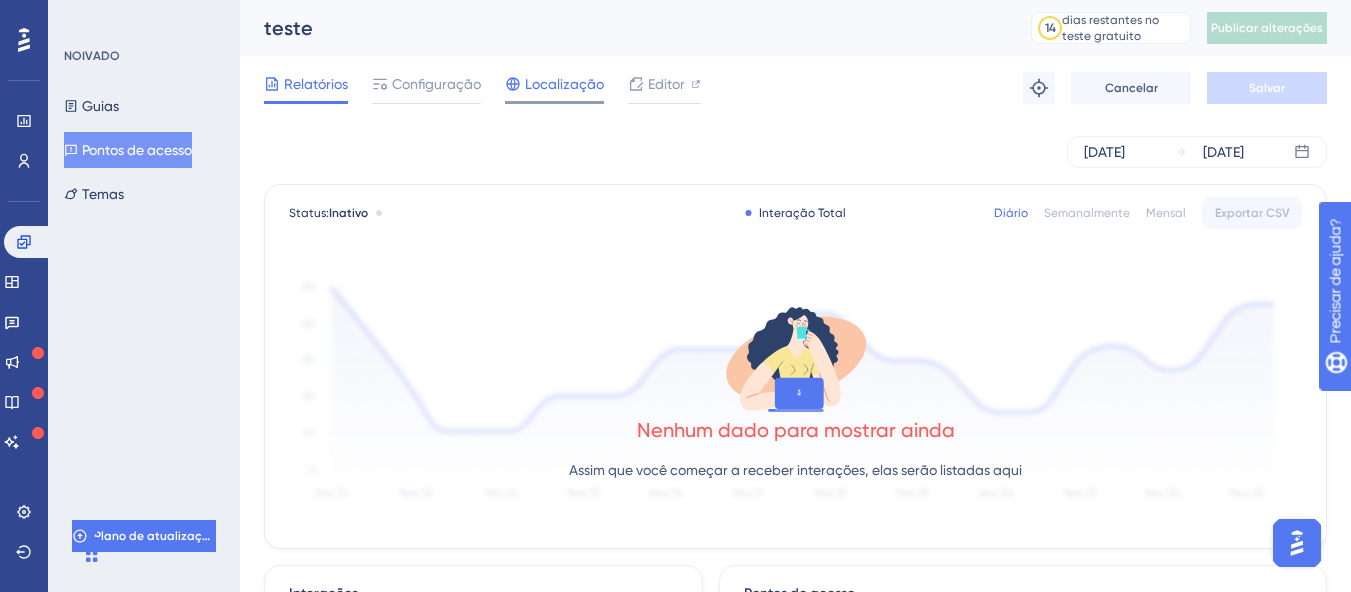 click on "Localização" at bounding box center (564, 84) 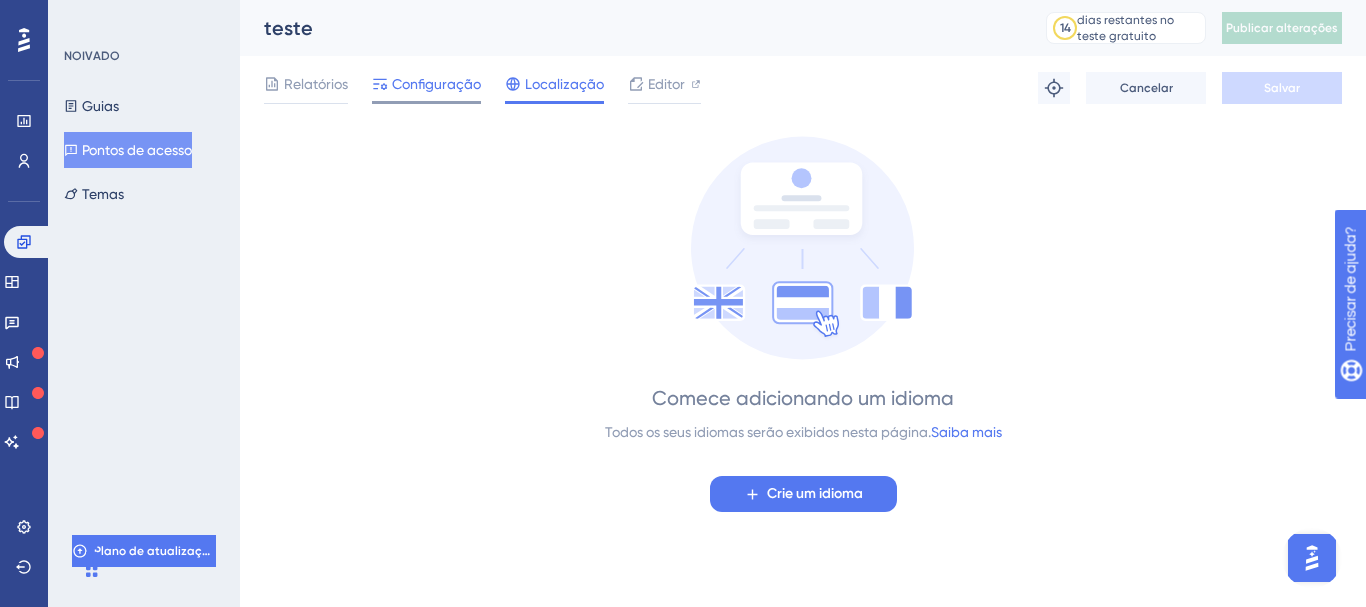click on "Configuração" at bounding box center [436, 84] 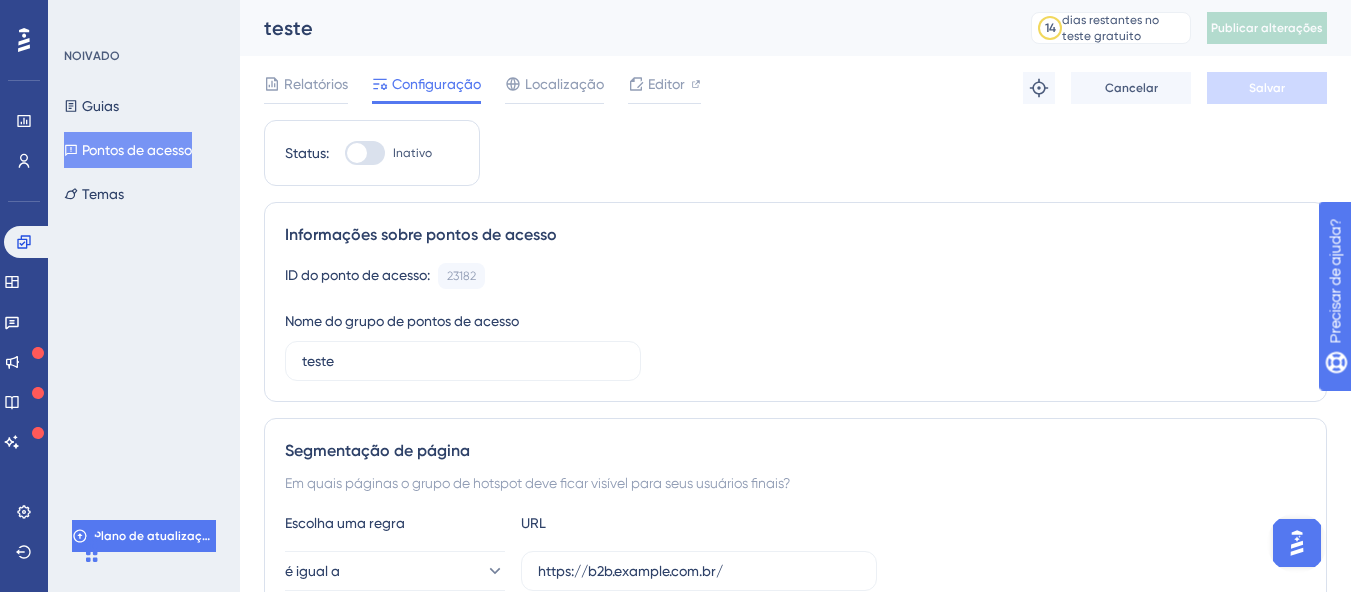 click on "NOIVADO Guias Pontos de acesso Temas" at bounding box center [145, 130] 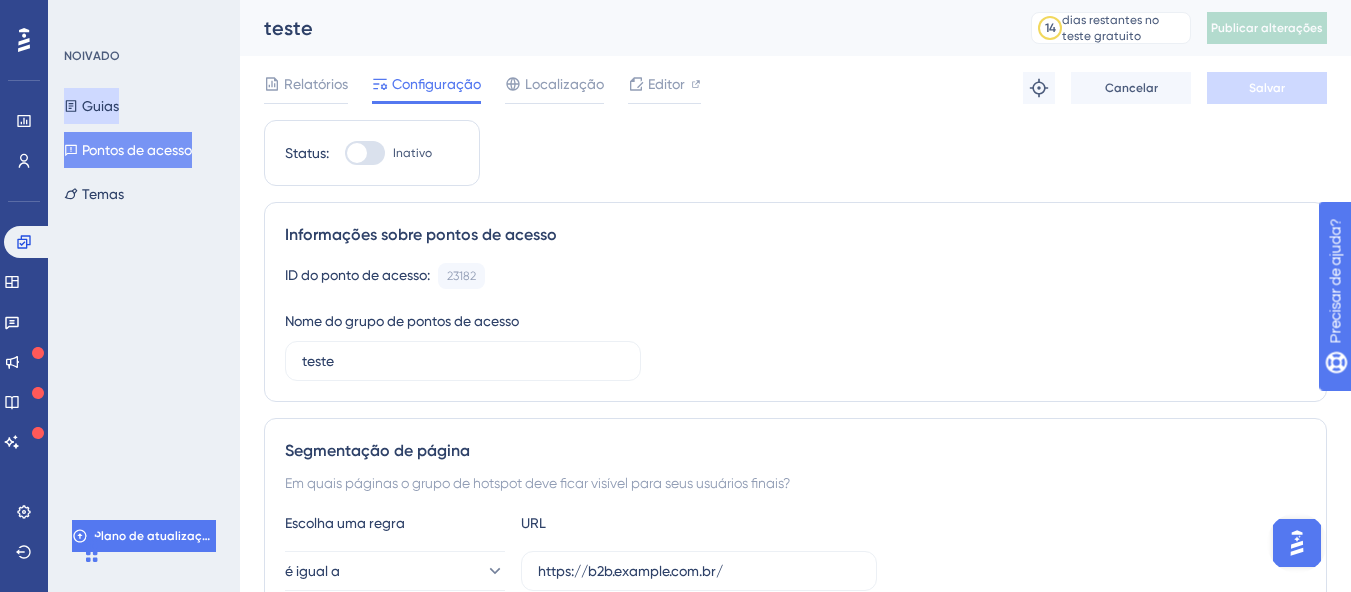 click on "Guias" at bounding box center [100, 106] 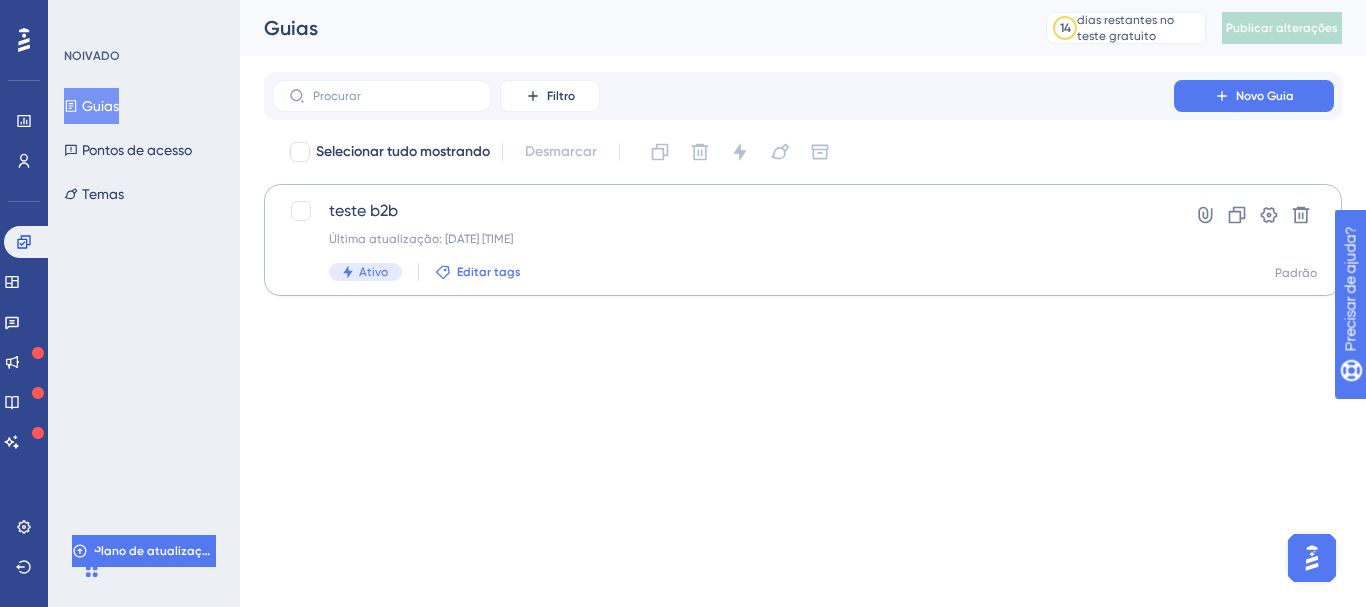 click on "Editar tags" at bounding box center [489, 272] 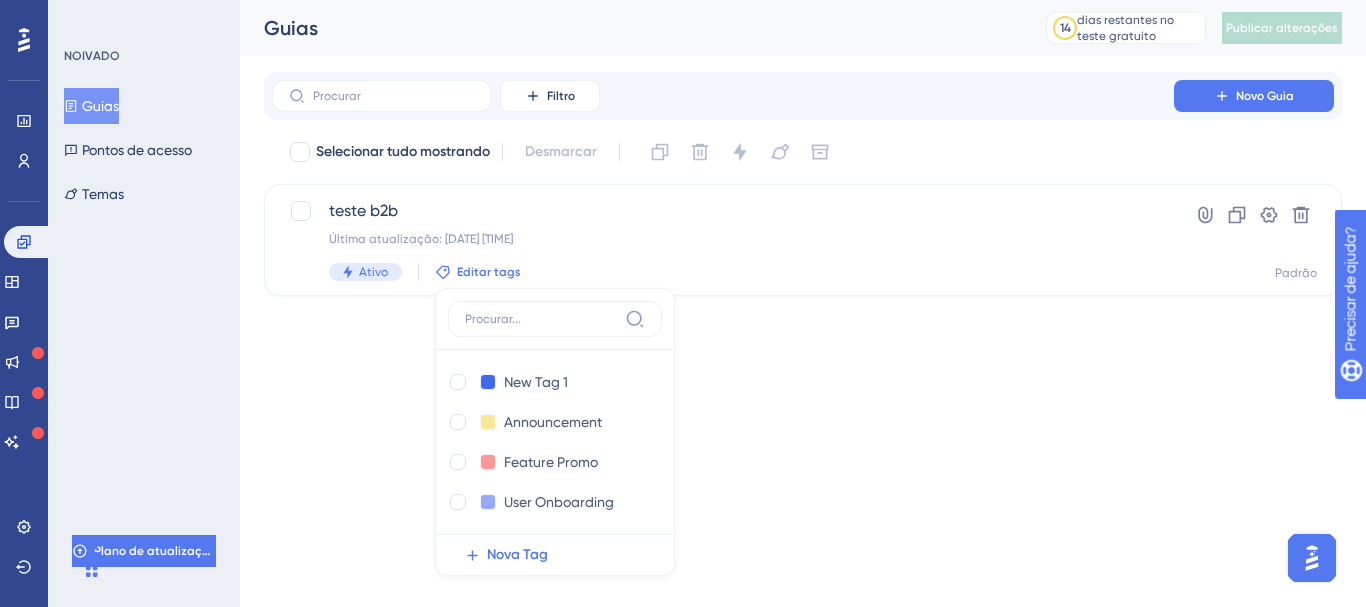 click on "Desempenho Usuários Noivado Widgets Opinião Atualizações de produtos Base de conhecimento Assistente de IA Configurações Sair NOIVADO Guias Pontos de acesso Temas Plano de atualização Guias 14 dias restantes no teste gratuito Clique para ver as opções de atualização Publicar alterações Filtro Novo Guia Selecionar tudo mostrando Desmarcar teste b2b Última atualização: 06 de atrás. de 2025 12h32 Ativo Editar tags Nova Tag 1 New Tag 1 Excluir Anúncio Announcement Excluir Promoção de destaque Feature Promo Excluir Integração do usuário User Onboarding Excluir Nova Tag Hiperlink Clone Configurações Excluir Padrão
Texto original Avalie a tradução O feedback vai ser usado para ajudar a melhorar o Google Tradutor 8" at bounding box center [683, 0] 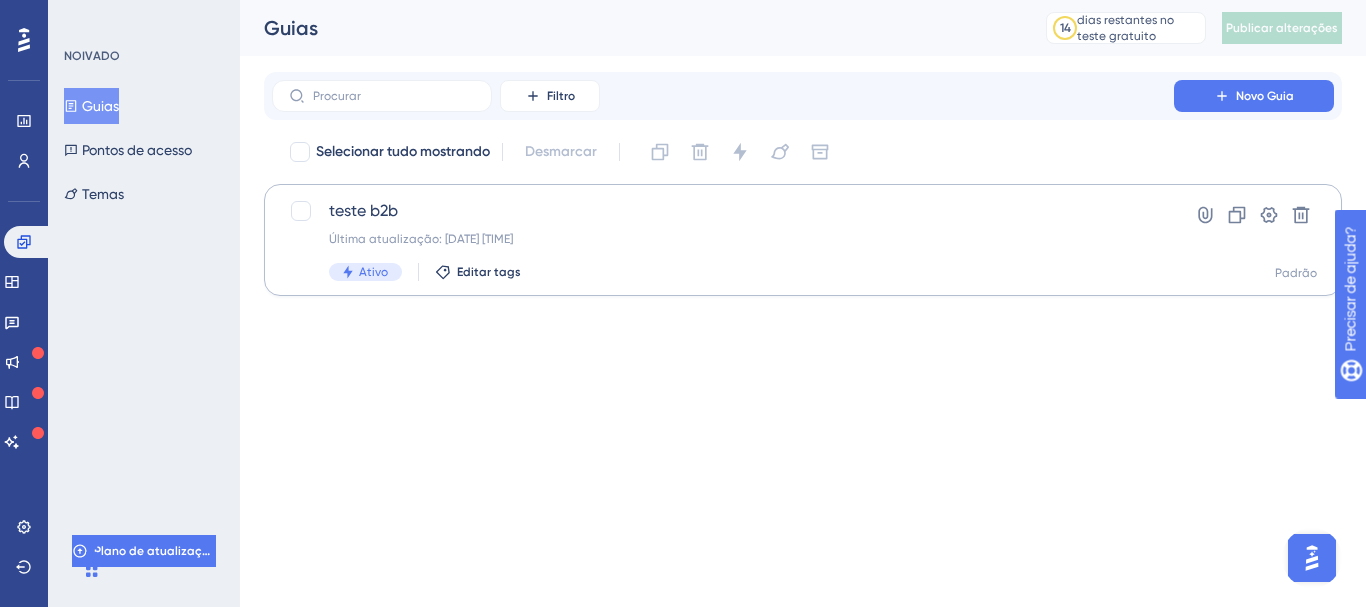 click on "Editar tags" at bounding box center (489, 272) 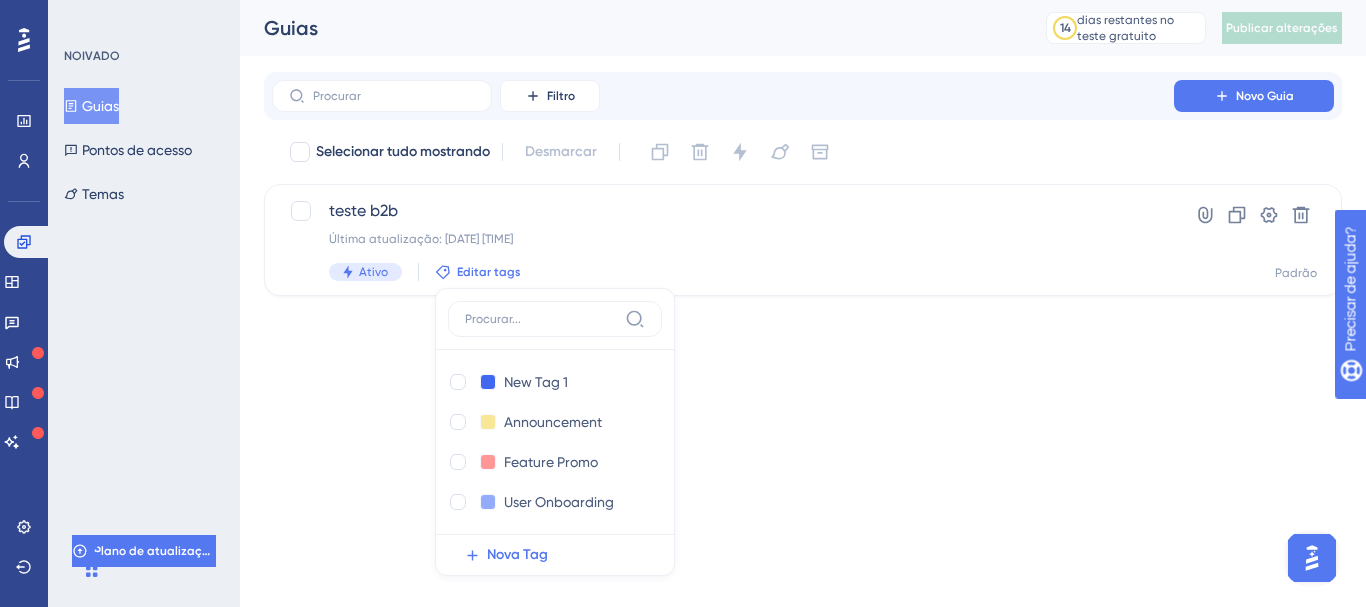 drag, startPoint x: 511, startPoint y: 385, endPoint x: 821, endPoint y: 436, distance: 314.16714 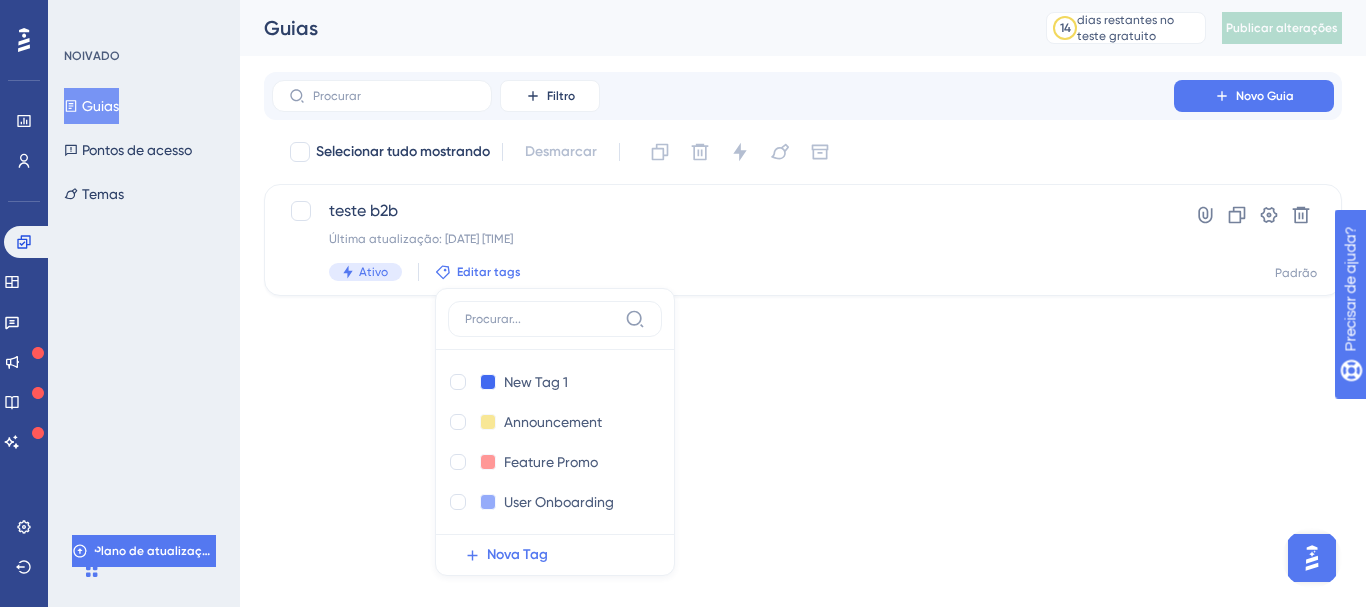 click on "Desempenho Usuários Noivado Widgets Opinião Atualizações de produtos Base de conhecimento Assistente de IA Configurações Sair NOIVADO Guias Pontos de acesso Temas Plano de atualização Guias 14 dias restantes no teste gratuito Clique para ver as opções de atualização Publicar alterações Filtro Novo Guia Selecionar tudo mostrando Desmarcar teste b2b Última atualização: 06 de atrás. de 2025 12h32 Ativo Editar tags Nova Tag 1 New Tag 1 Excluir Anúncio Announcement Excluir Promoção de destaque Feature Promo Excluir Integração do usuário User Onboarding Excluir Nova Tag Hiperlink Clone Configurações Excluir Padrão
Texto original Avalie a tradução O feedback vai ser usado para ajudar a melhorar o Google Tradutor 8" at bounding box center [683, 0] 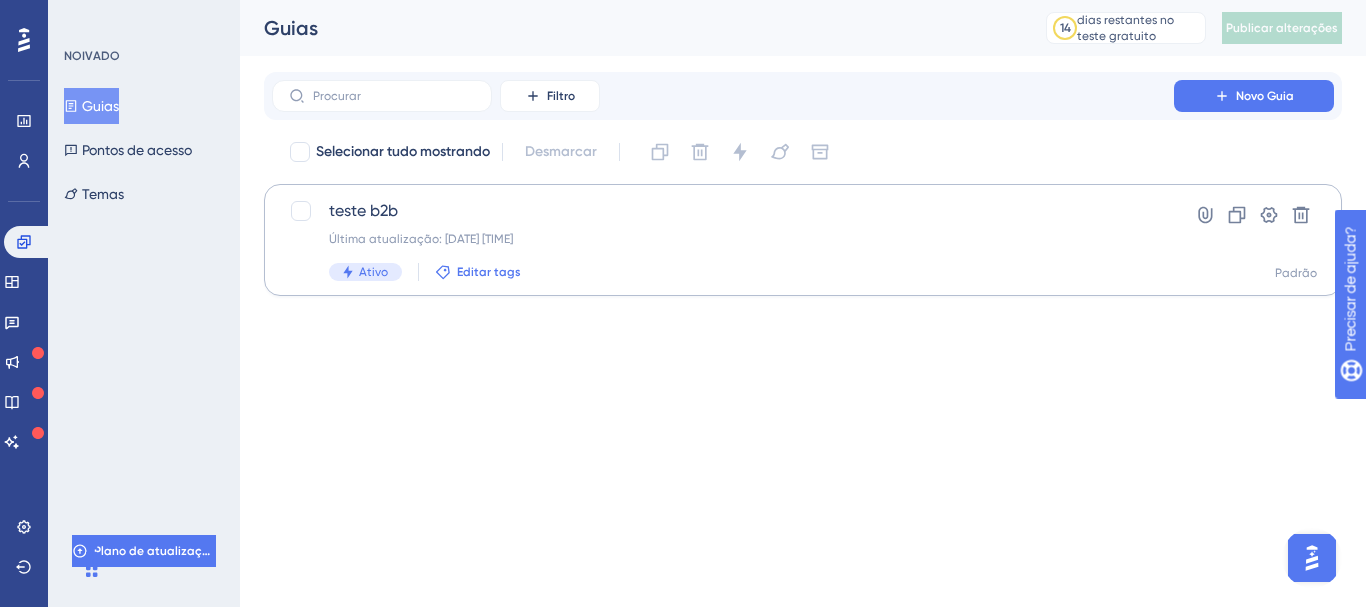 click on "Editar tags" at bounding box center [489, 272] 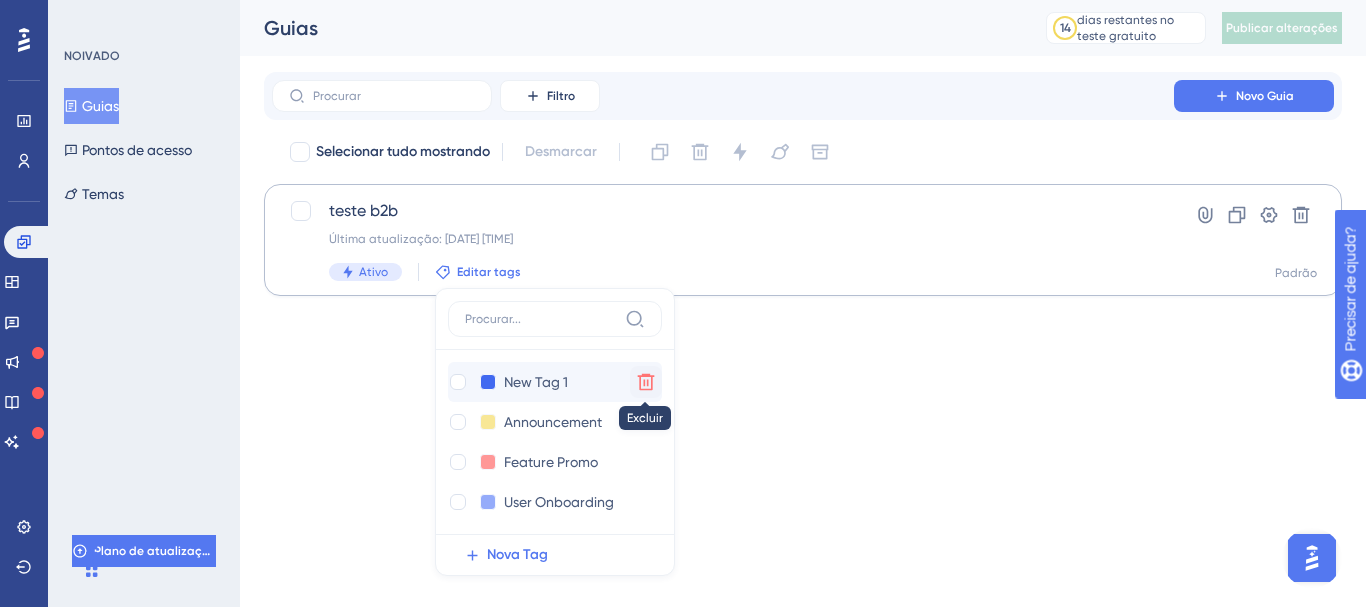 click 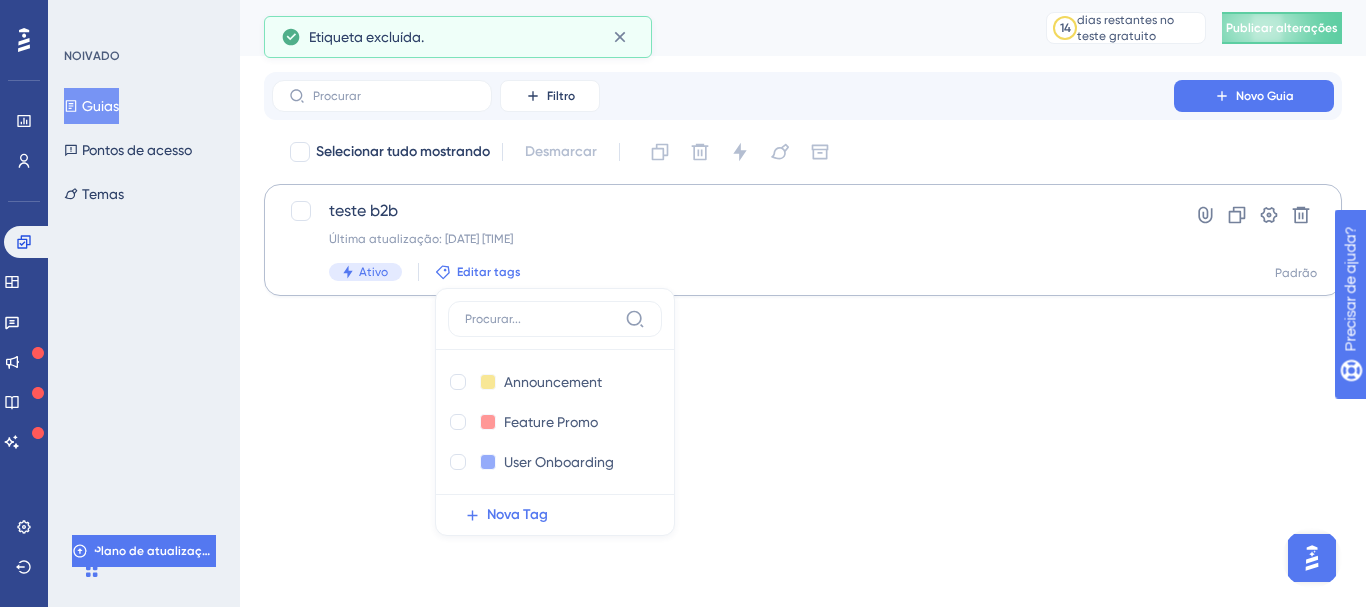 click on "Desempenho Usuários Noivado Widgets Opinião Atualizações de produtos Base de conhecimento Assistente de IA Configurações Sair NOIVADO Guias Pontos de acesso Temas Plano de atualização Guias 14 dias restantes no teste gratuito Clique para ver as opções de atualização Publicar alterações Filtro Novo Guia Selecionar tudo mostrando Desmarcar teste b2b Última atualização: 06 de atrás. de 2025 12h32 Ativo Editar tags Anúncio Announcement Excluir Promoção de destaque Feature Promo Excluir Integração do usuário User Onboarding Excluir Nova Tag Hiperlink Clone Configurações Excluir Padrão" at bounding box center (683, 180) 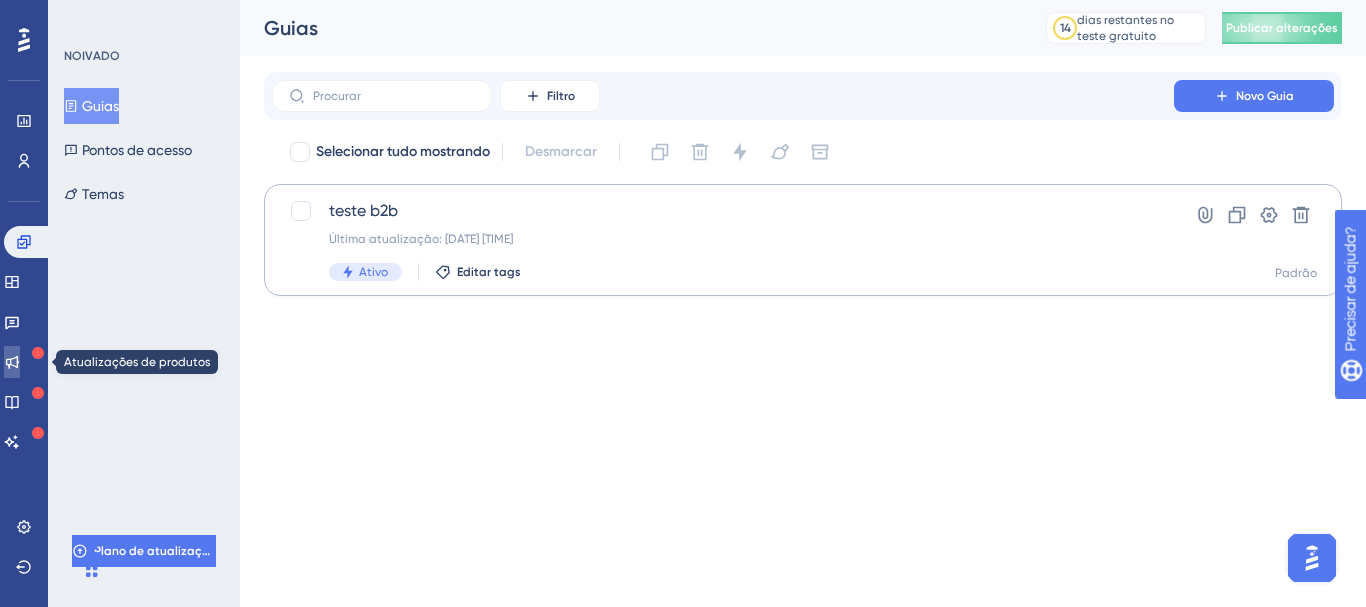 click at bounding box center (12, 362) 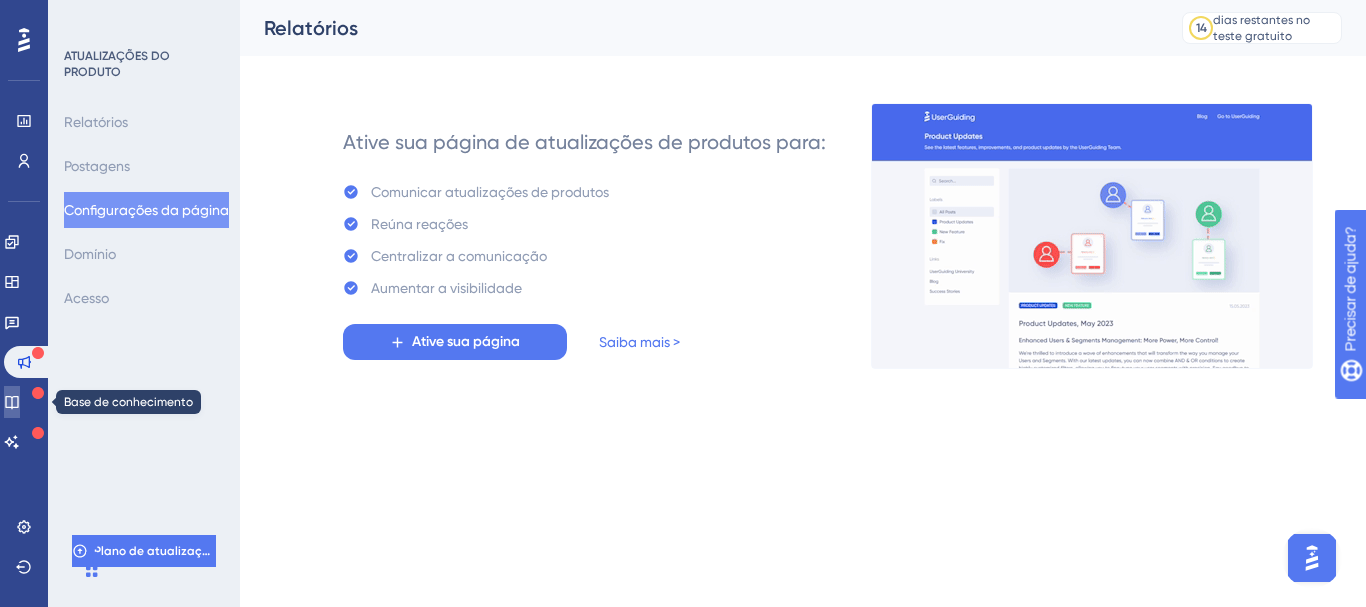 click 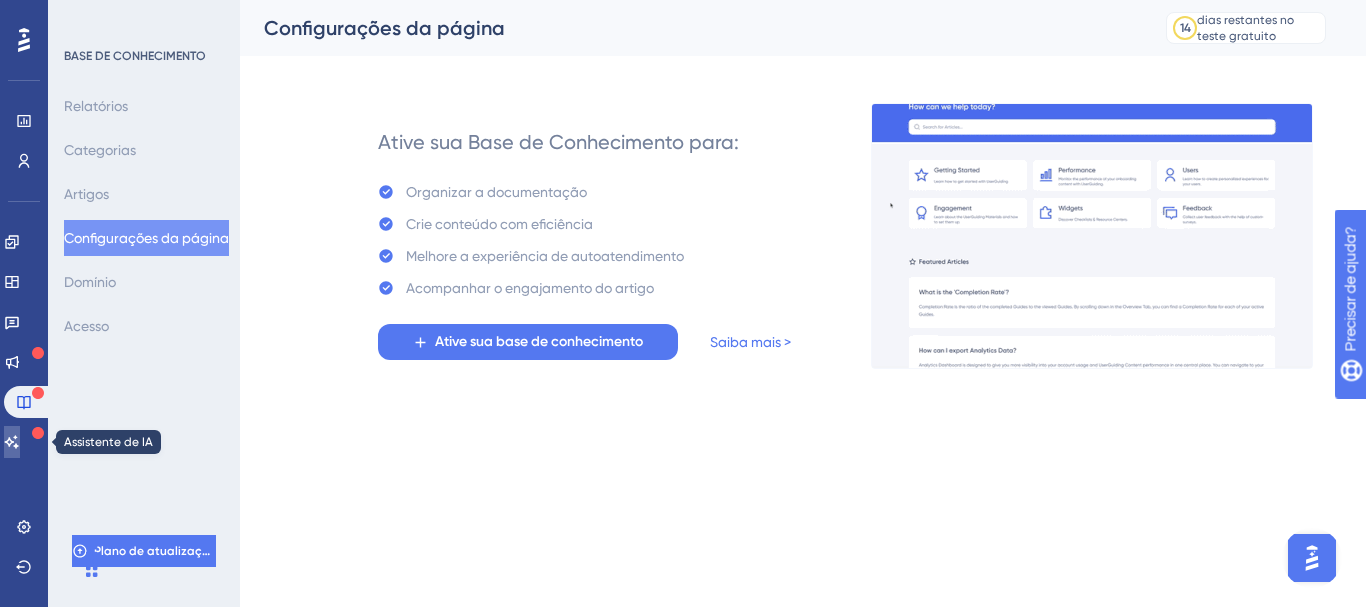click 